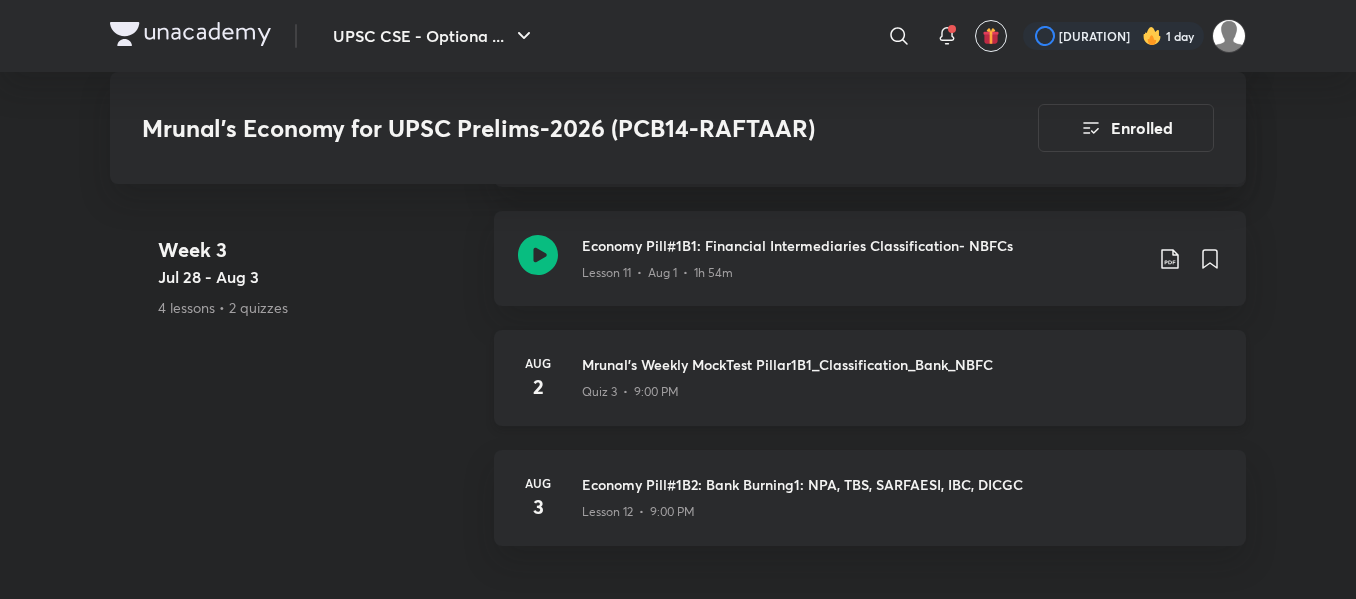 click on "Mrunal's Weekly MockTest Pillar1B1_Classification_Bank_NBFC" at bounding box center [902, 364] 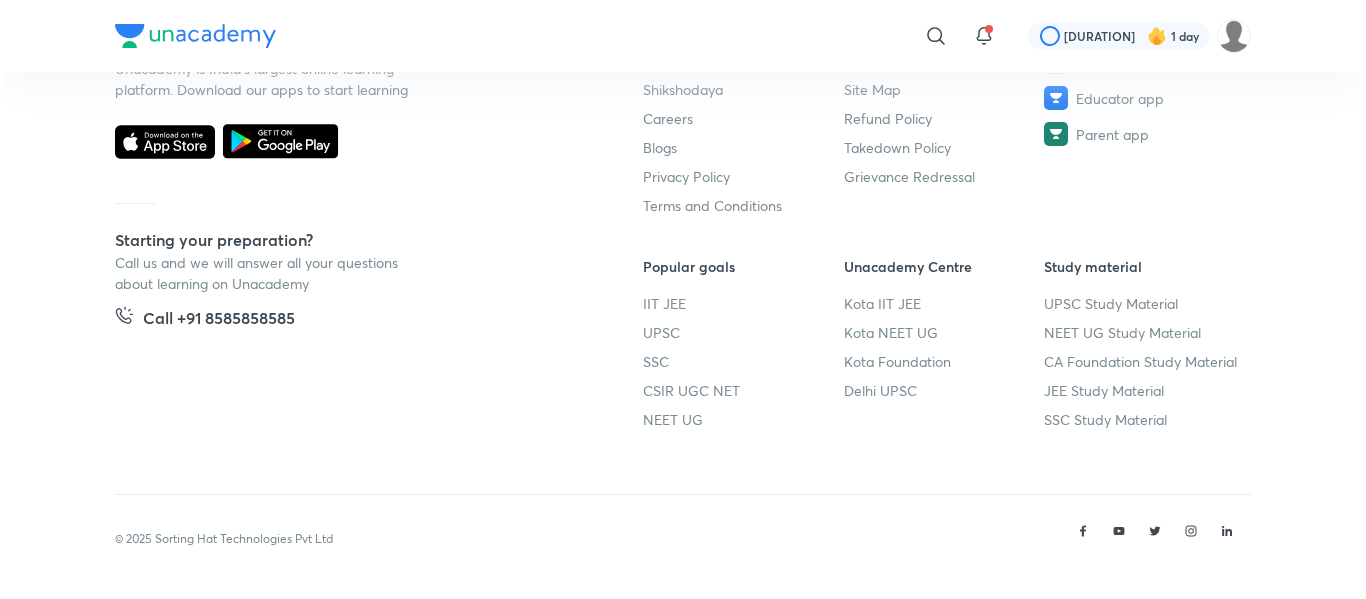 scroll, scrollTop: 0, scrollLeft: 0, axis: both 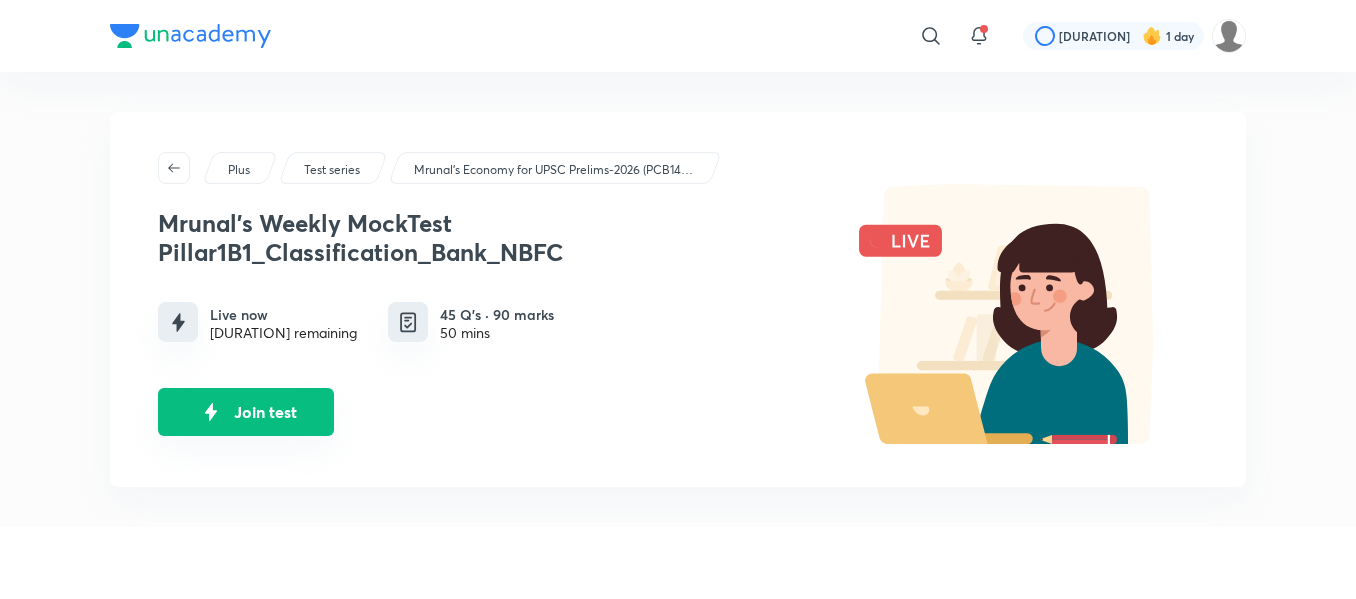 click on "Join test" at bounding box center [246, 412] 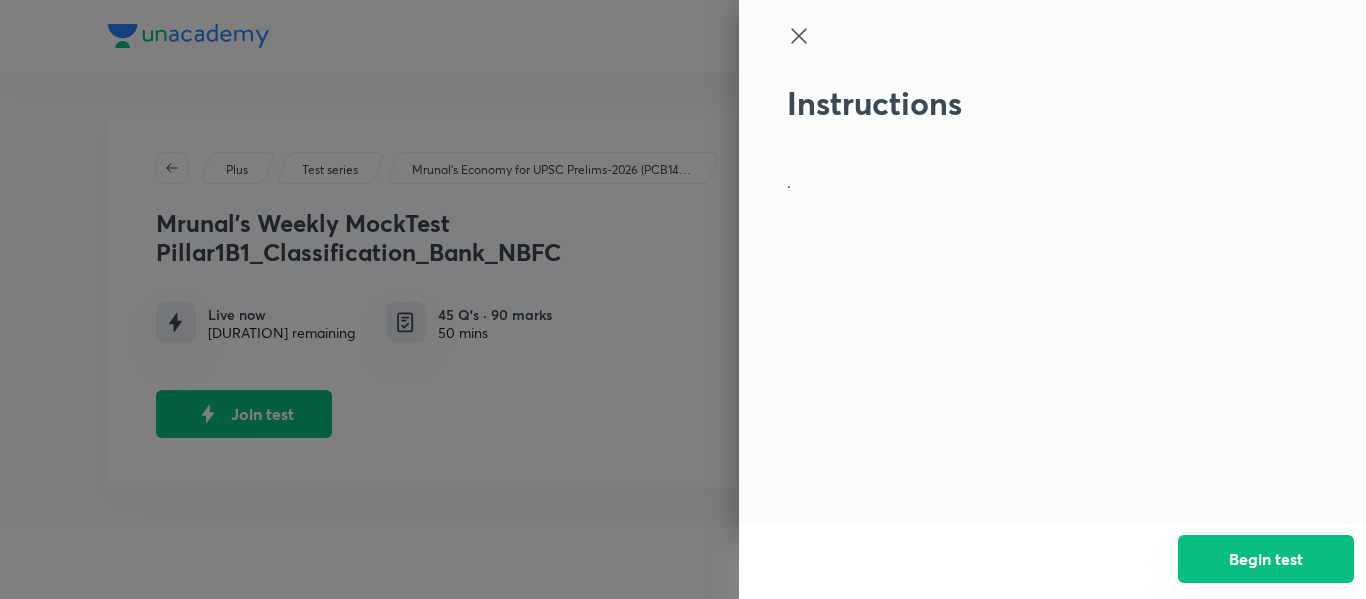 click on "Begin test" at bounding box center [1266, 559] 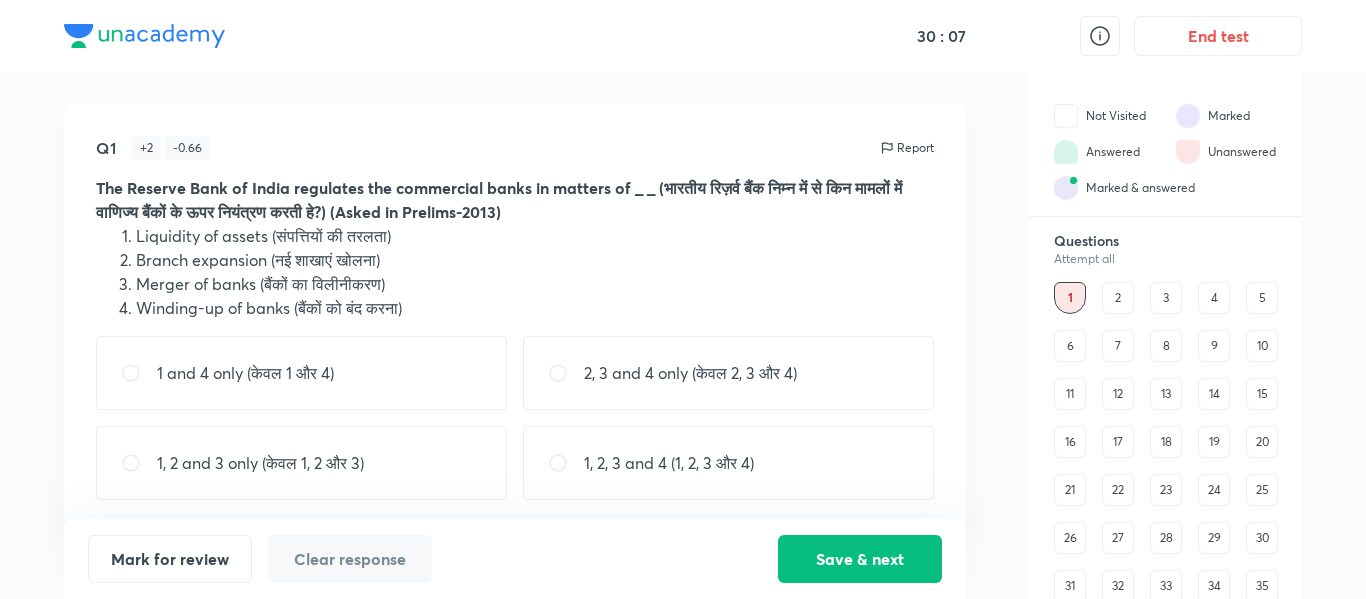 click on "1 and 4 only (केवल 1 और 4)" at bounding box center [301, 373] 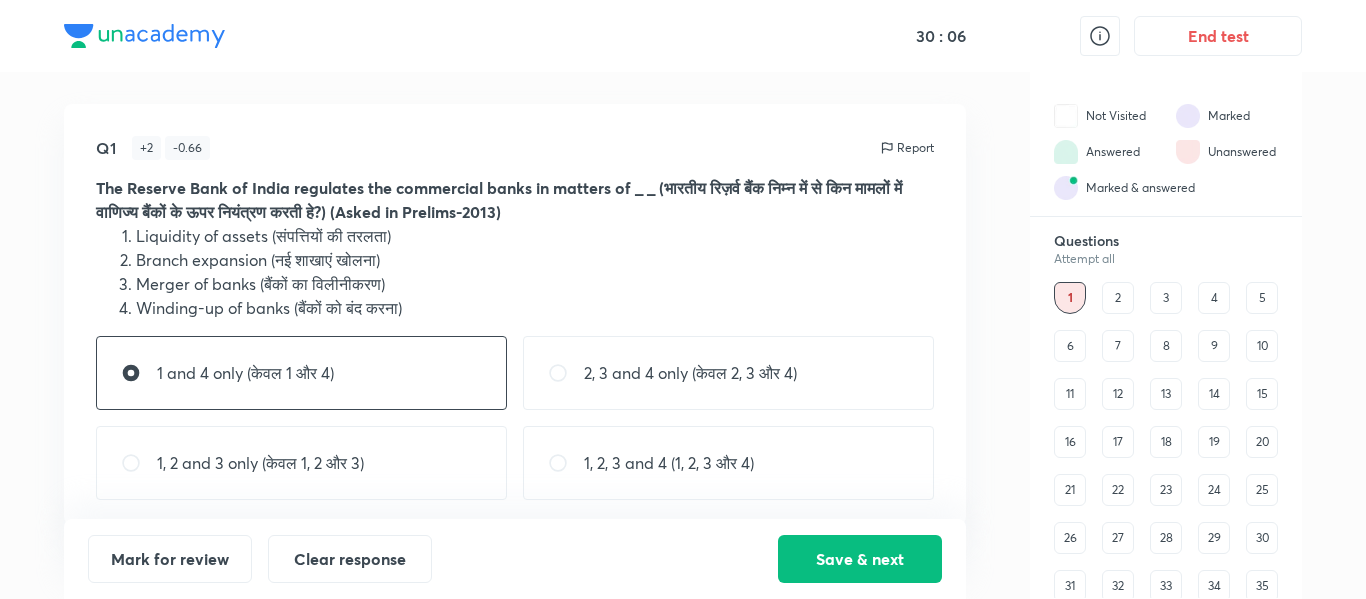 click on "1 and 4 only (केवल 1 और 4)" at bounding box center [301, 373] 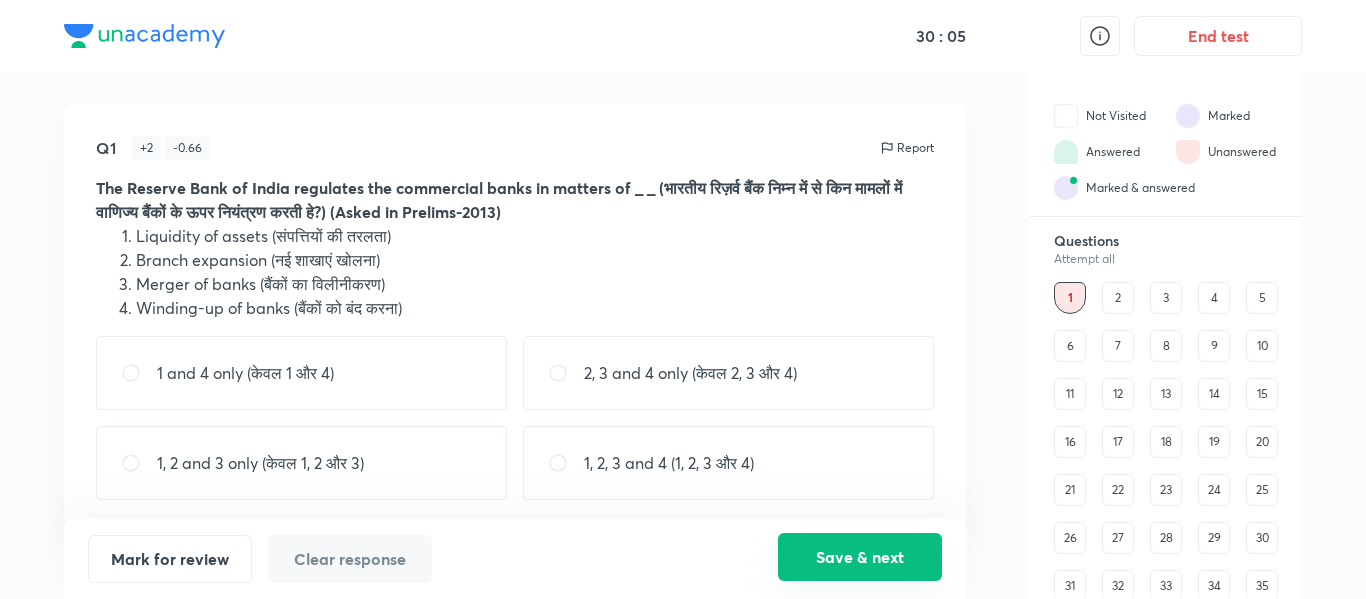 click on "Save & next" at bounding box center (860, 557) 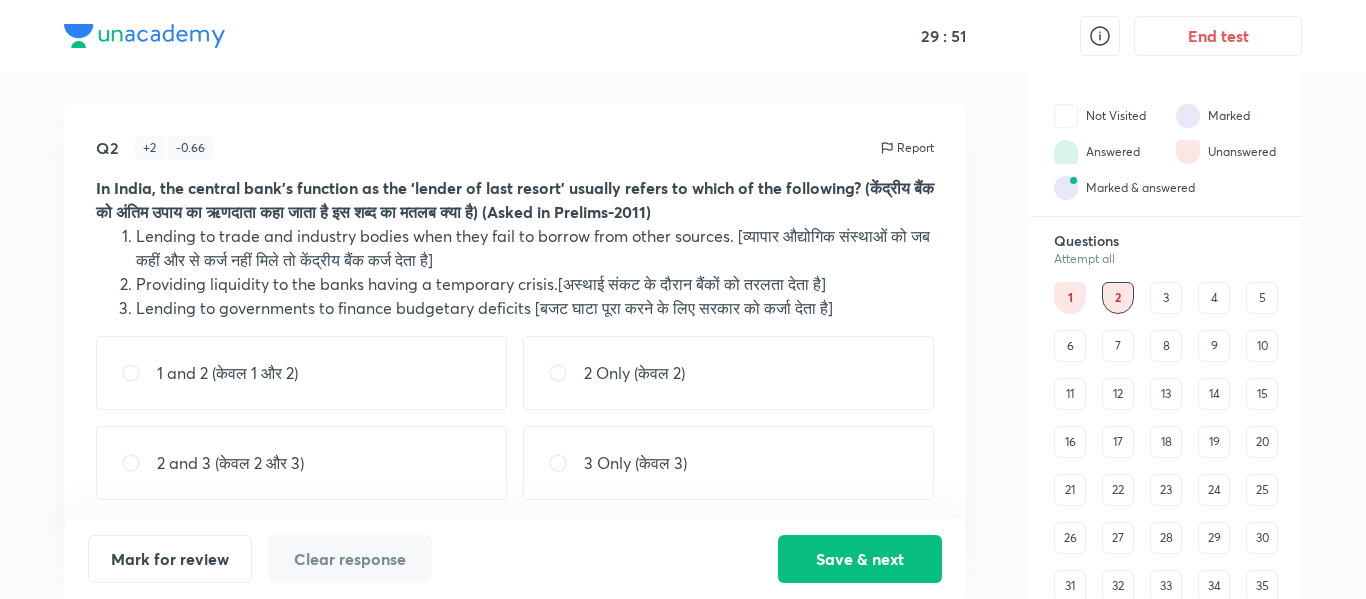 click on "2 Only (केवल 2)" at bounding box center [728, 373] 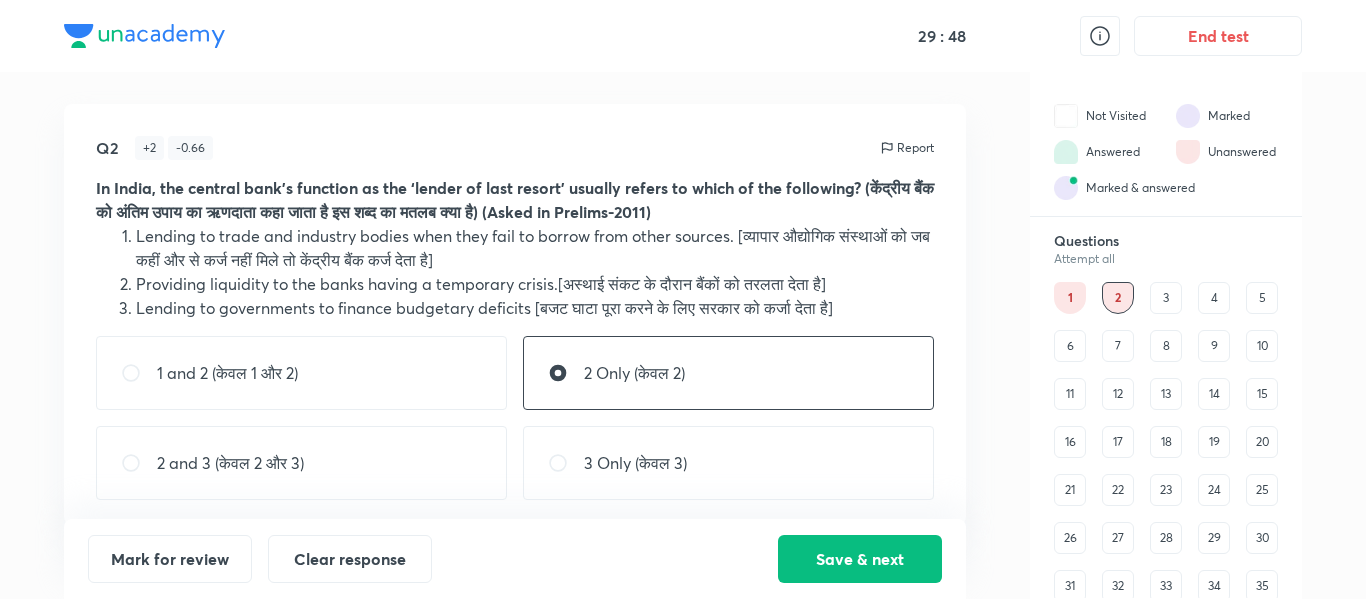 drag, startPoint x: 904, startPoint y: 563, endPoint x: 705, endPoint y: 419, distance: 245.63591 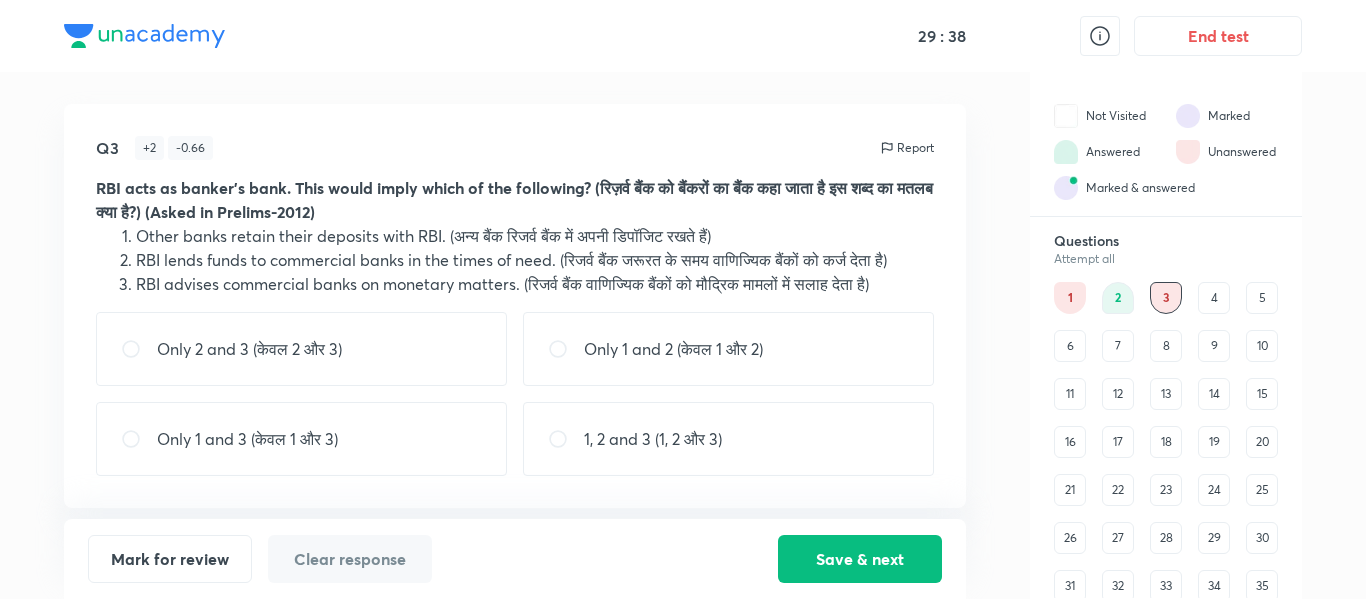 click on "Only 1 and 2 (केवल 1 और 2)" at bounding box center [728, 349] 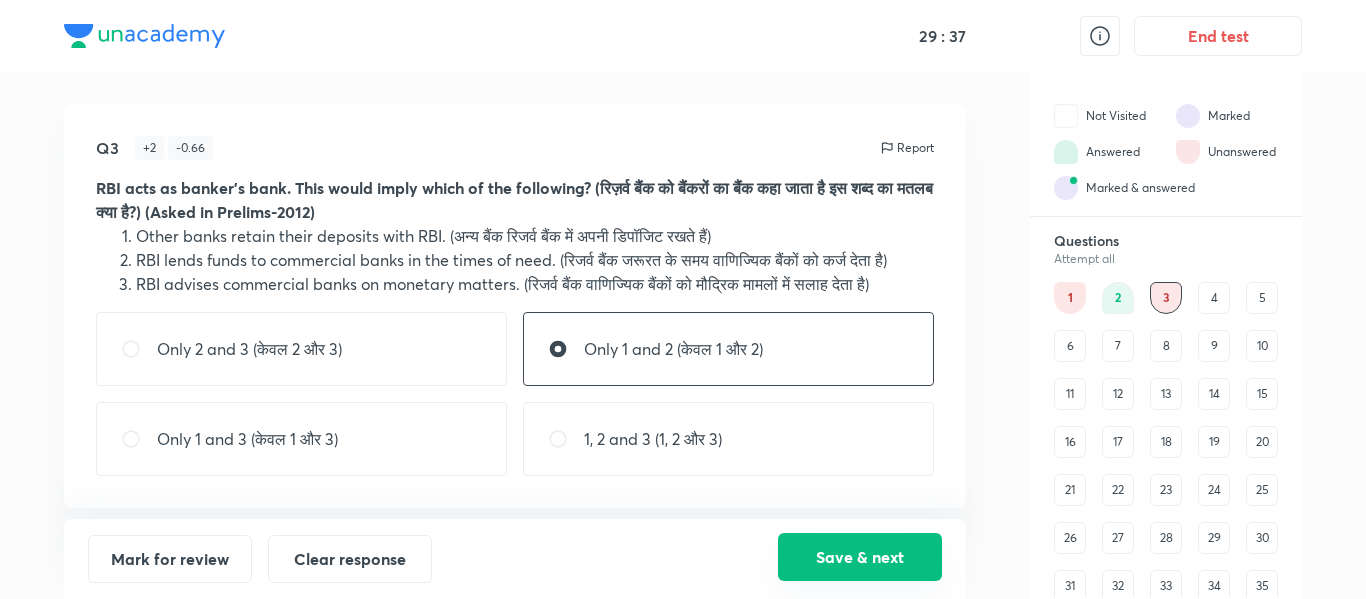 click on "Save & next" at bounding box center (860, 557) 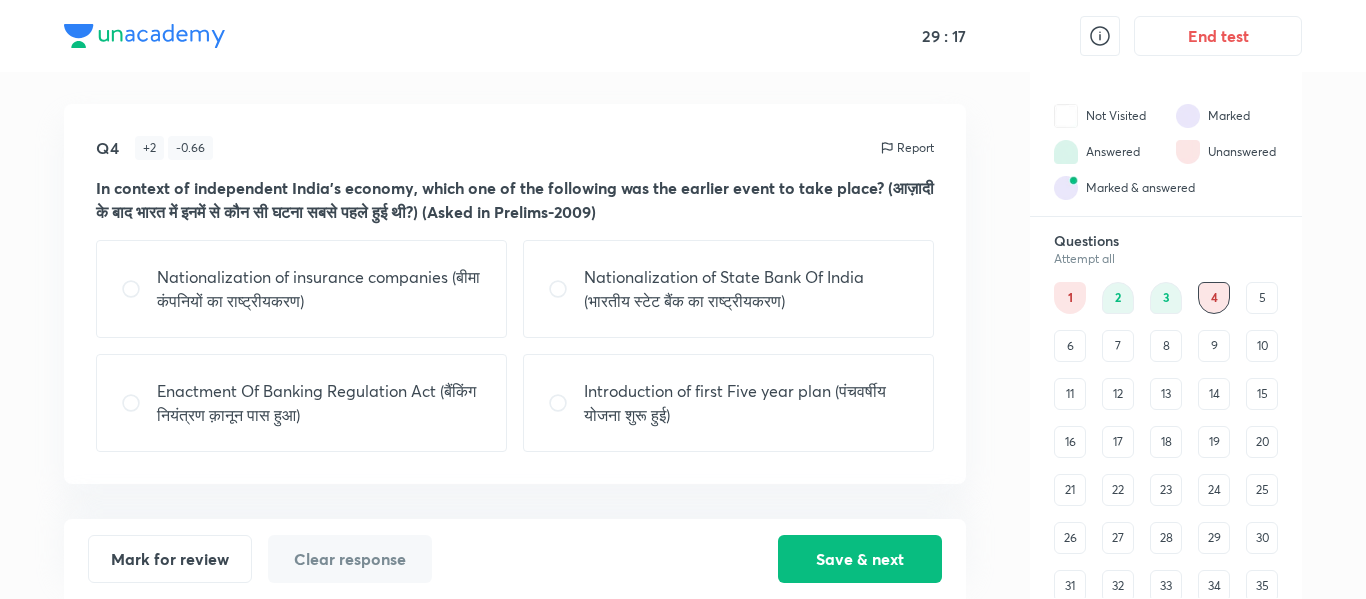 click on "Nationalization of State Bank Of India (भारतीय स्टेट बैंक का राष्ट्रीयकरण)" at bounding box center (746, 289) 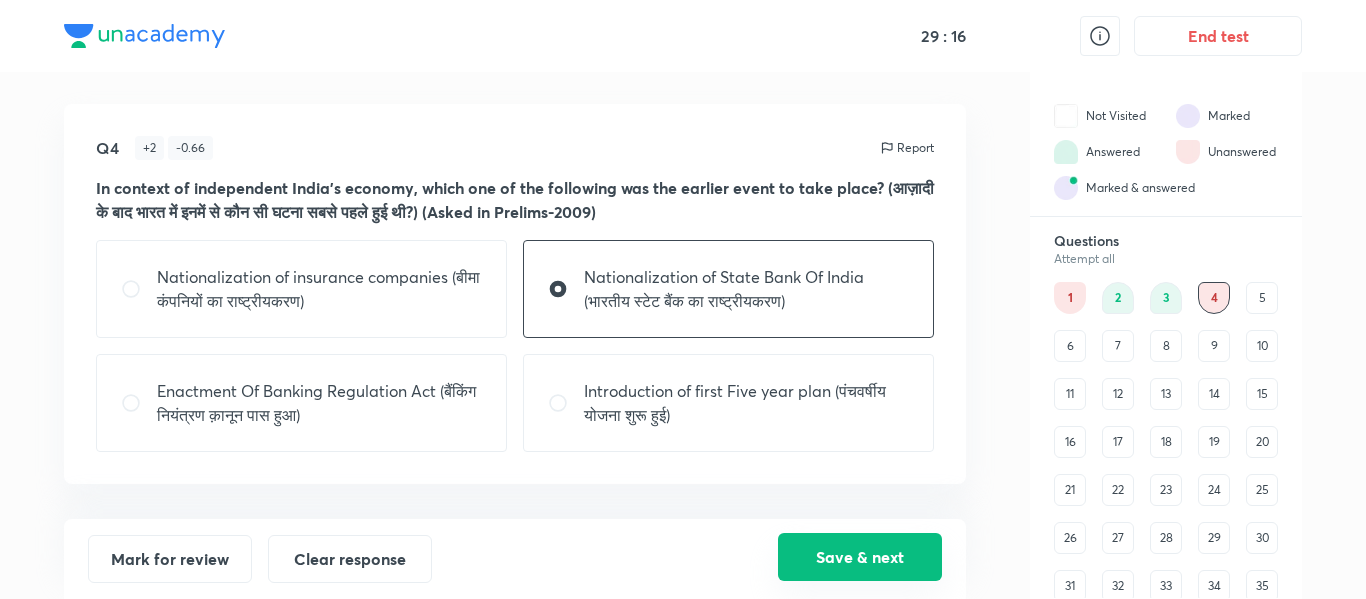 click on "Save & next" at bounding box center (860, 557) 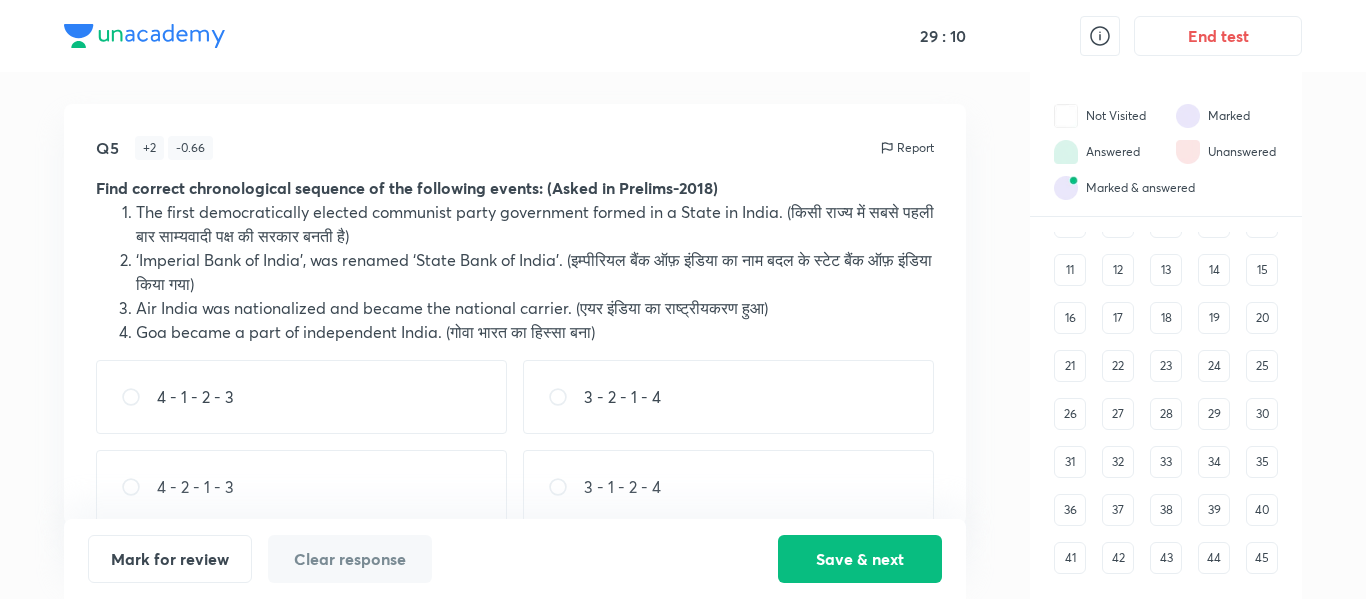 scroll, scrollTop: 0, scrollLeft: 0, axis: both 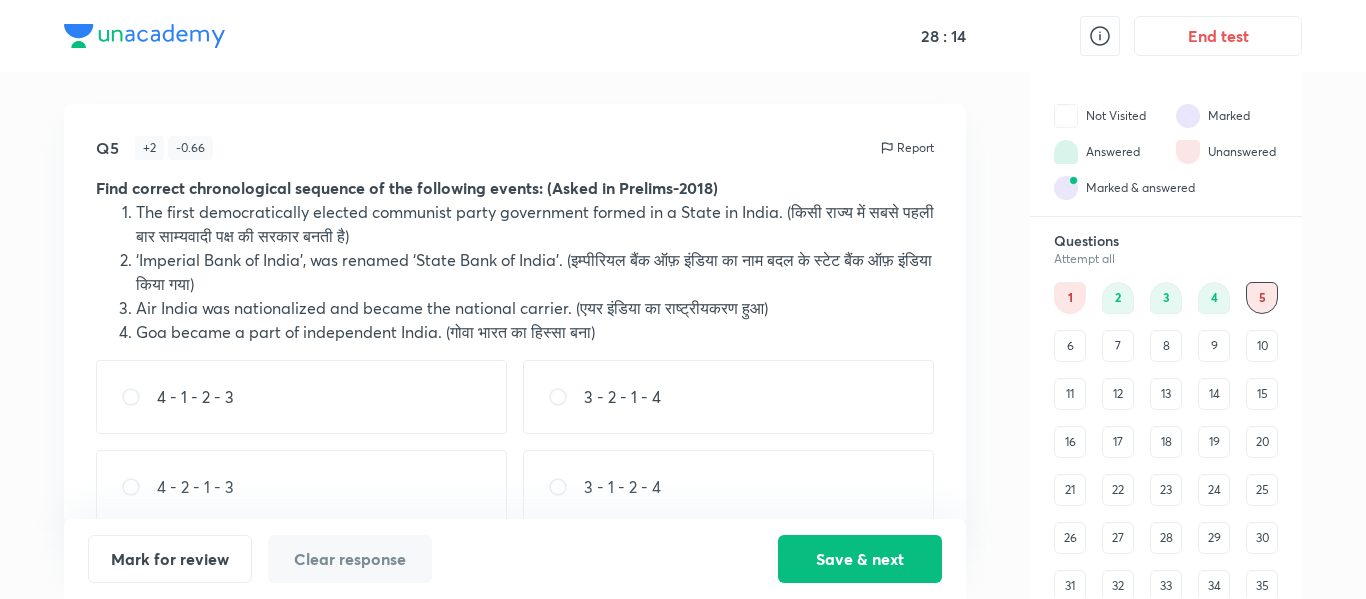 click on "4 - 2 - 1 - 3" at bounding box center [301, 487] 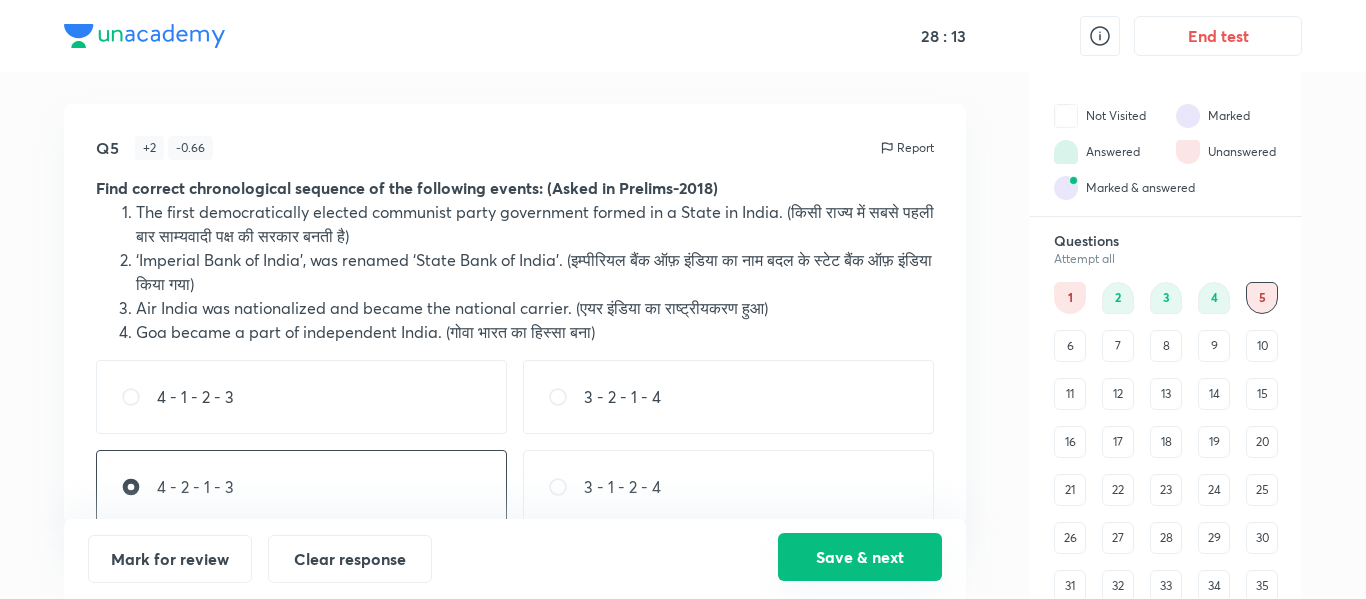 click on "Save & next" at bounding box center [860, 557] 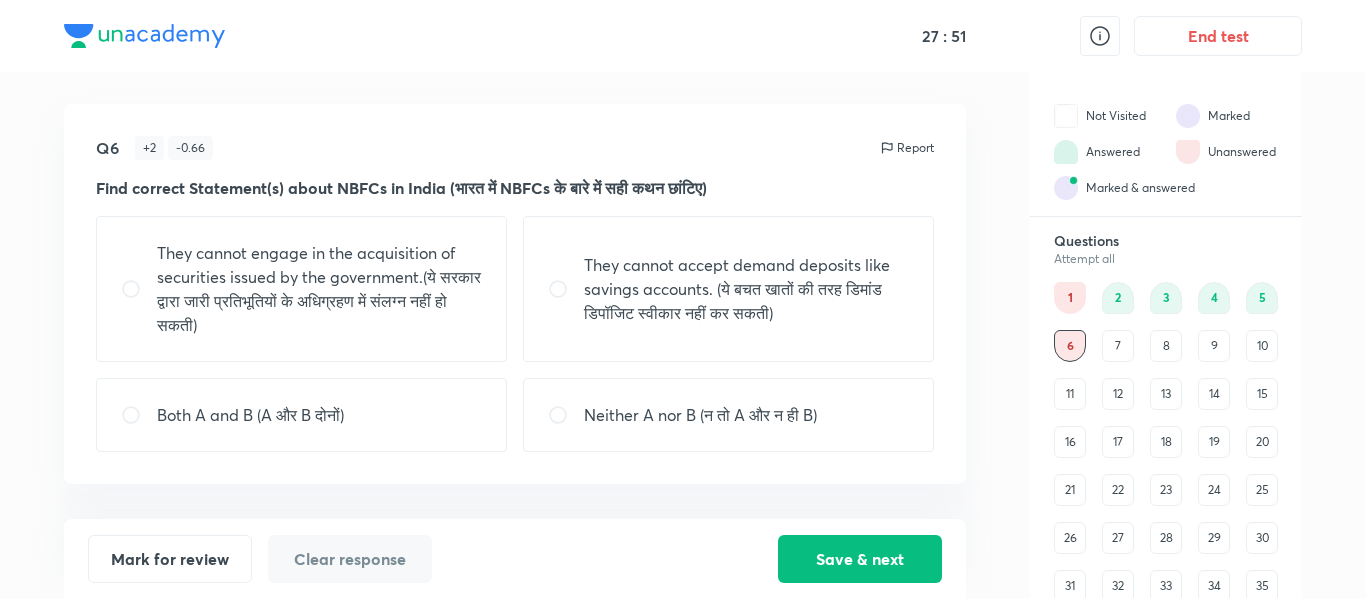 click on "They cannot engage in the acquisition of securities issued by the government.(ये सरकार द्वारा जारी प्रतिभूतियों के अधिग्रहण में संलग्न नहीं हो सकती)" at bounding box center (319, 289) 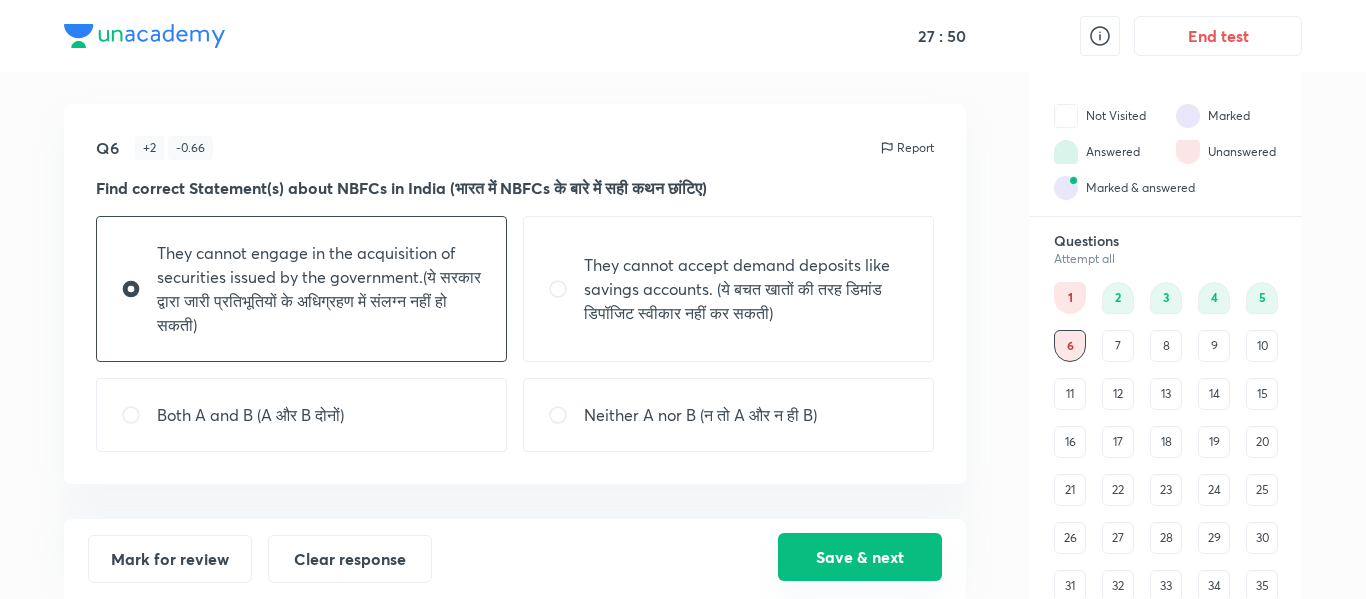 click on "Save & next" at bounding box center [860, 557] 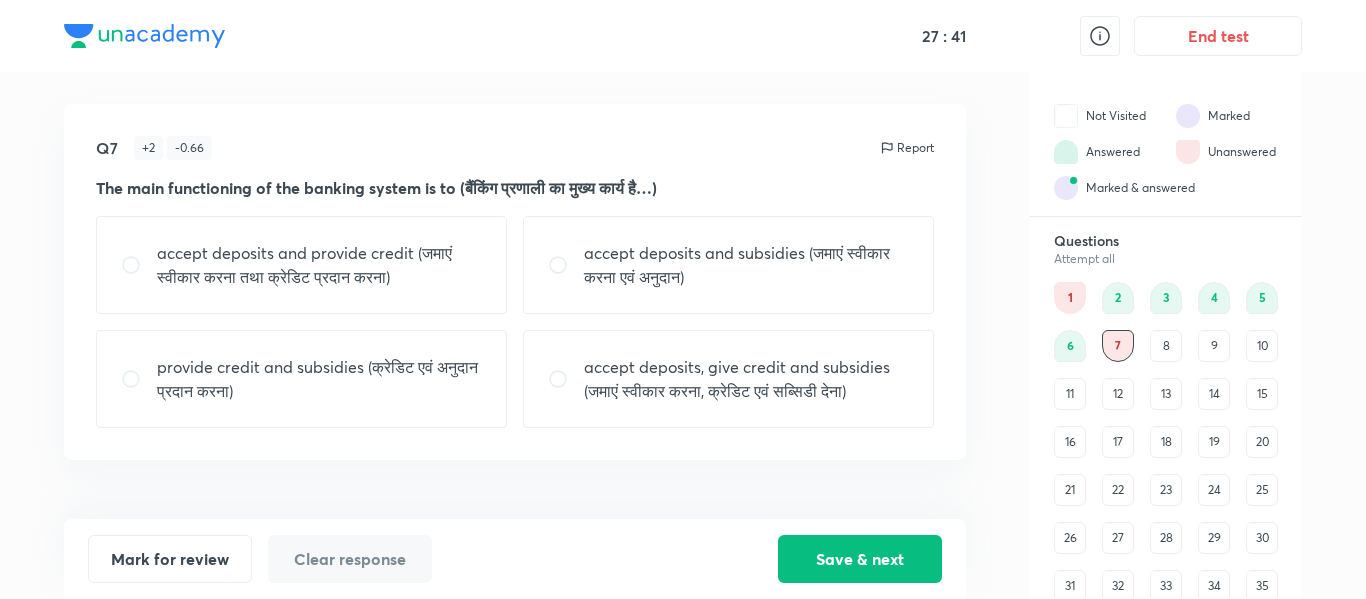 click on "accept deposits and provide credit (जमाएं स्वीकार करना तथा क्रेडिट प्रदान करना)" at bounding box center (301, 265) 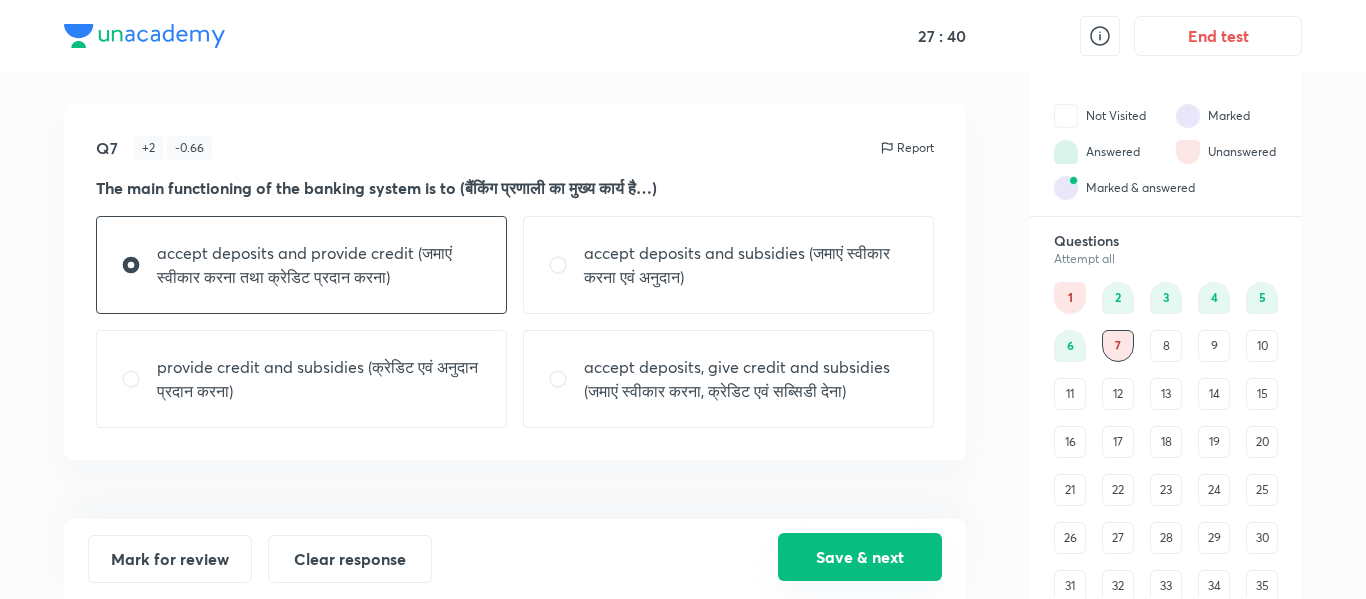 click on "Save & next" at bounding box center (860, 557) 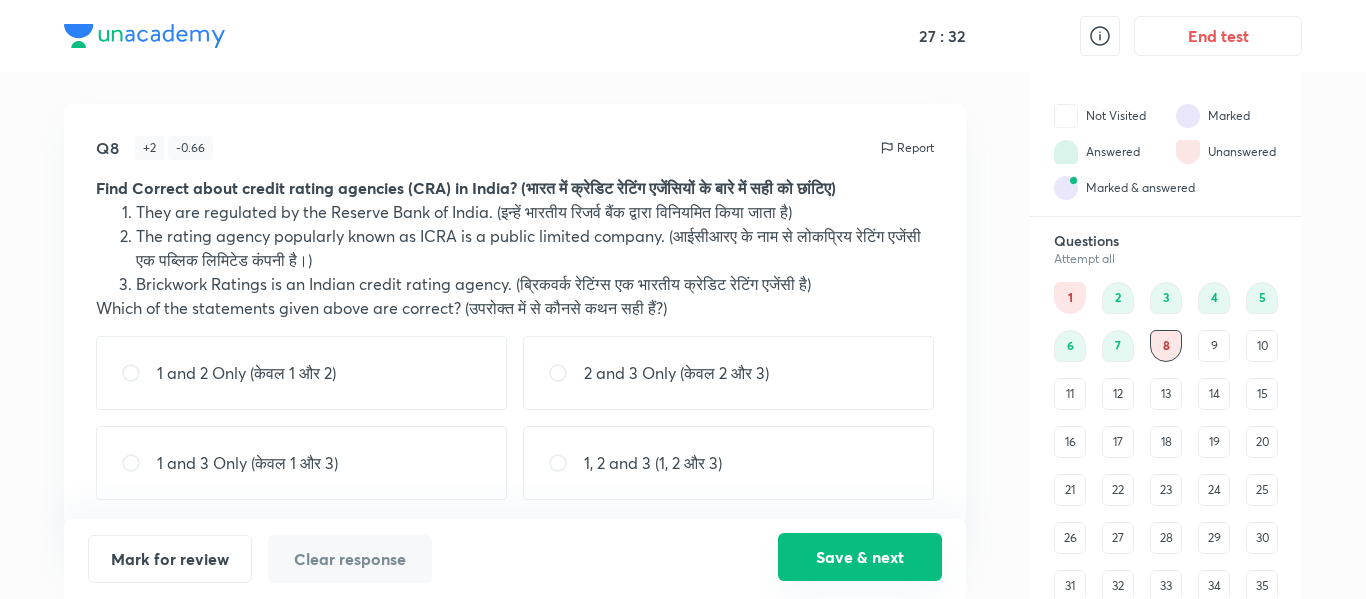 click on "Save & next" at bounding box center [860, 557] 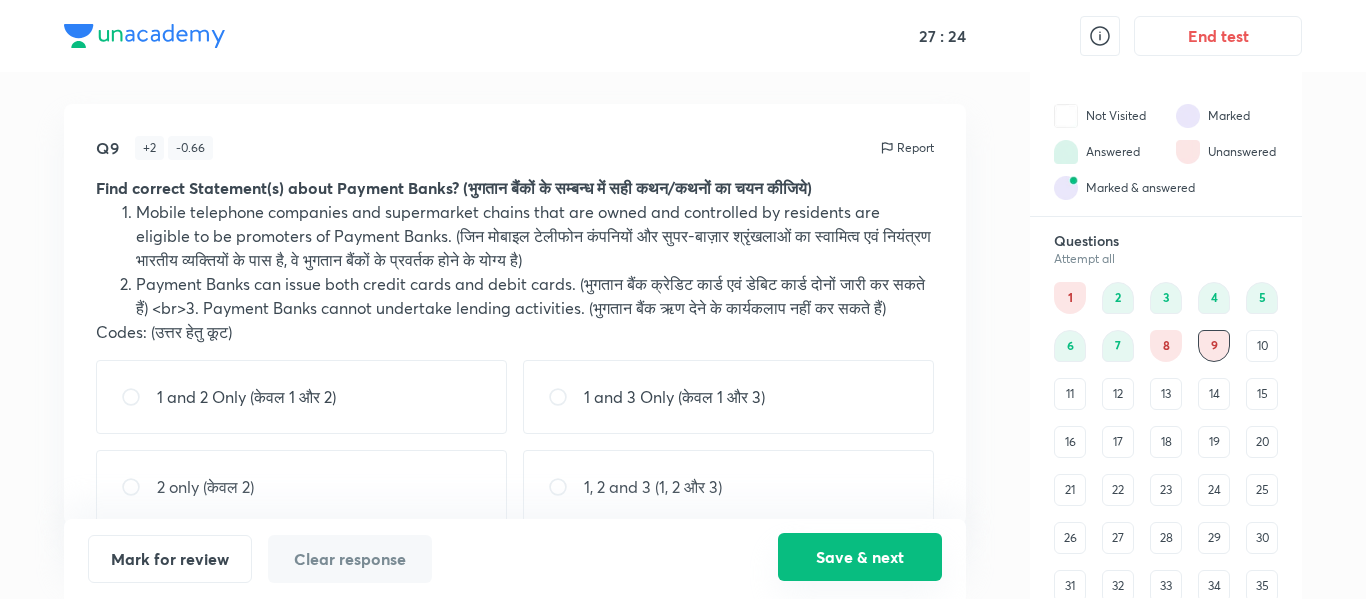 click on "Save & next" at bounding box center (860, 557) 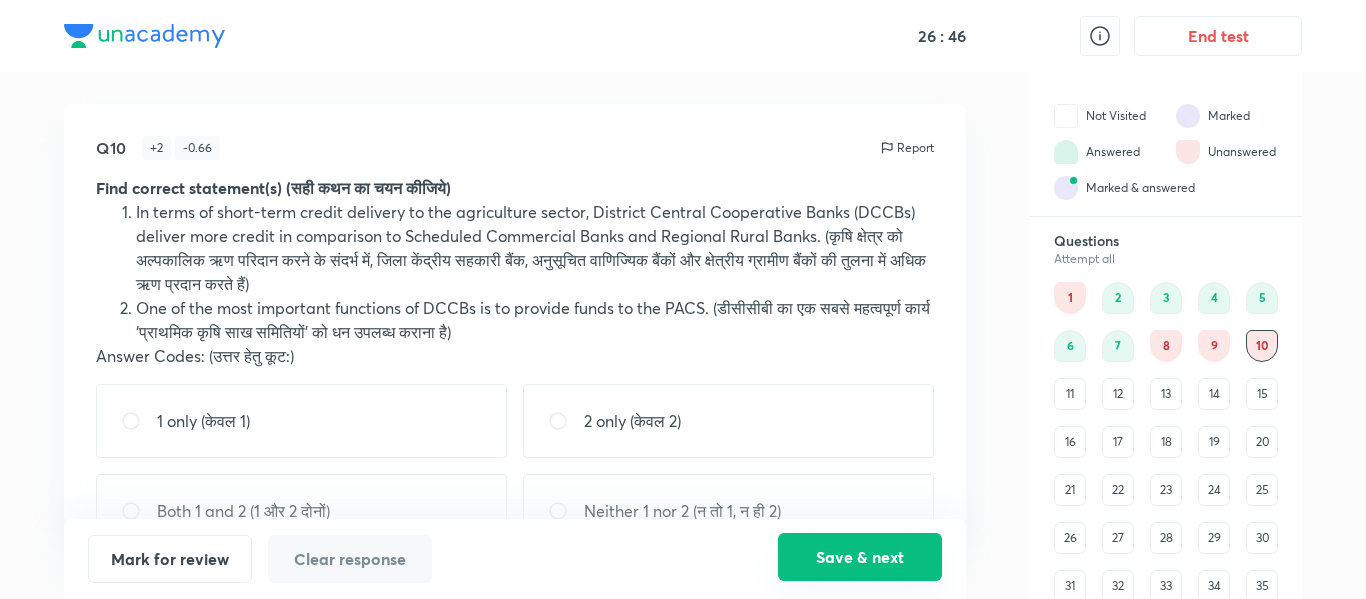 click on "Save & next" at bounding box center [860, 557] 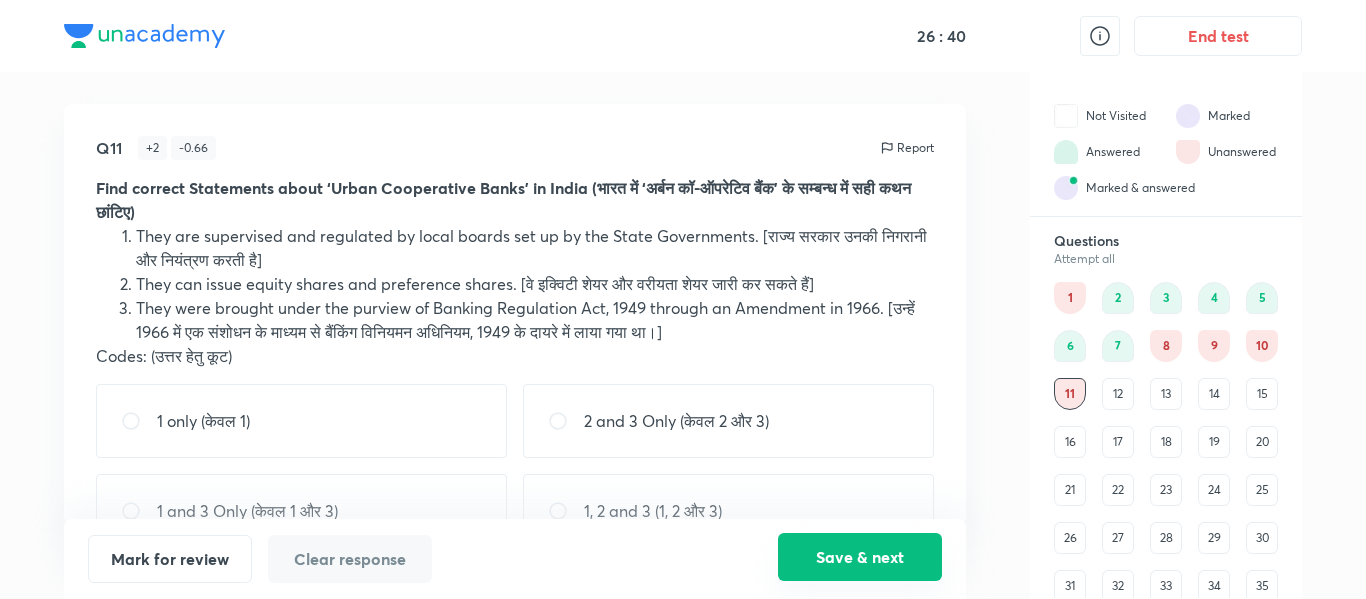 click on "Save & next" at bounding box center [860, 557] 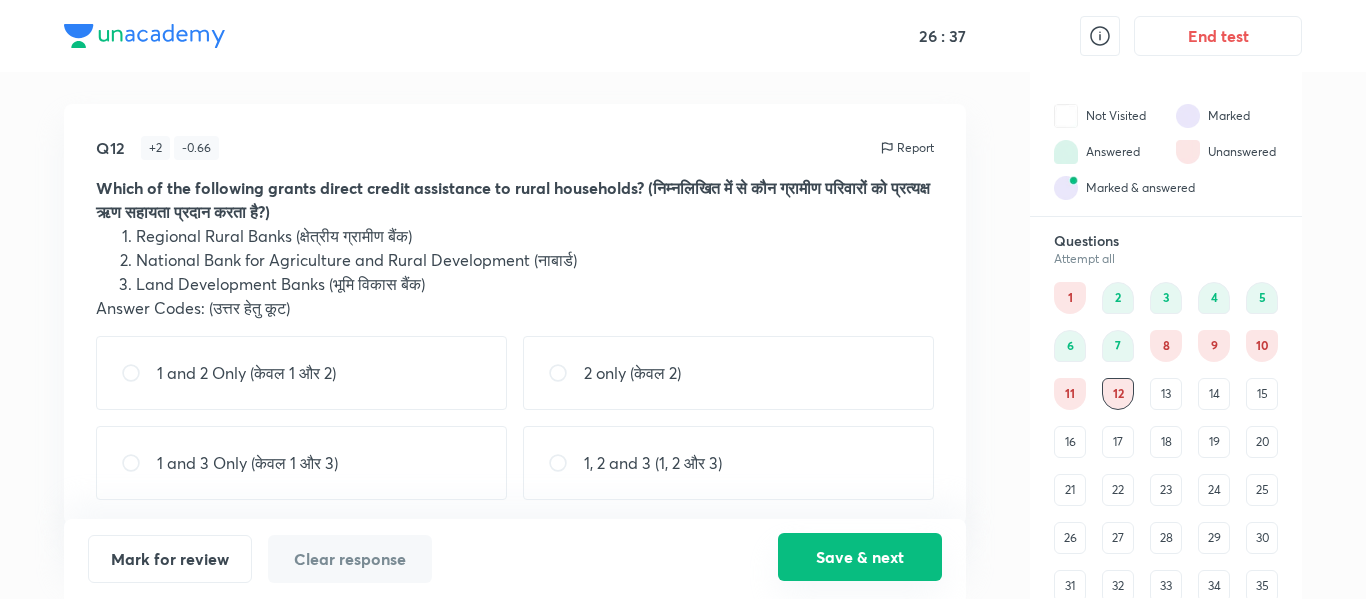 click on "Save & next" at bounding box center (860, 557) 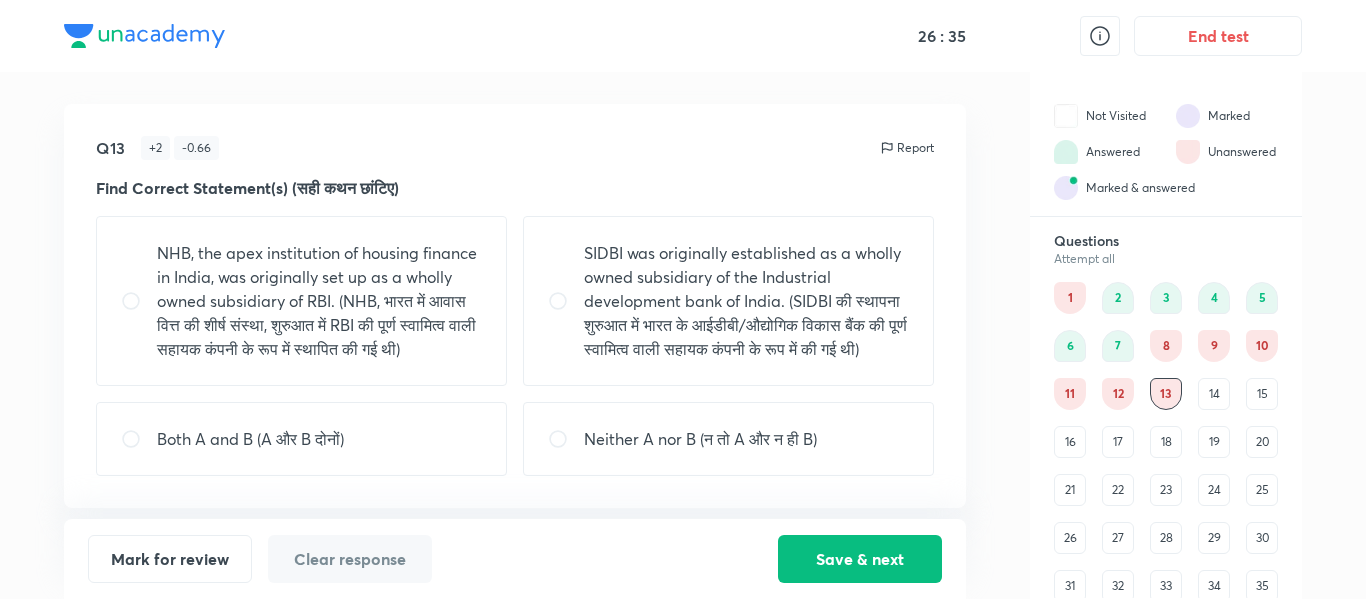 click on "12" at bounding box center (1118, 394) 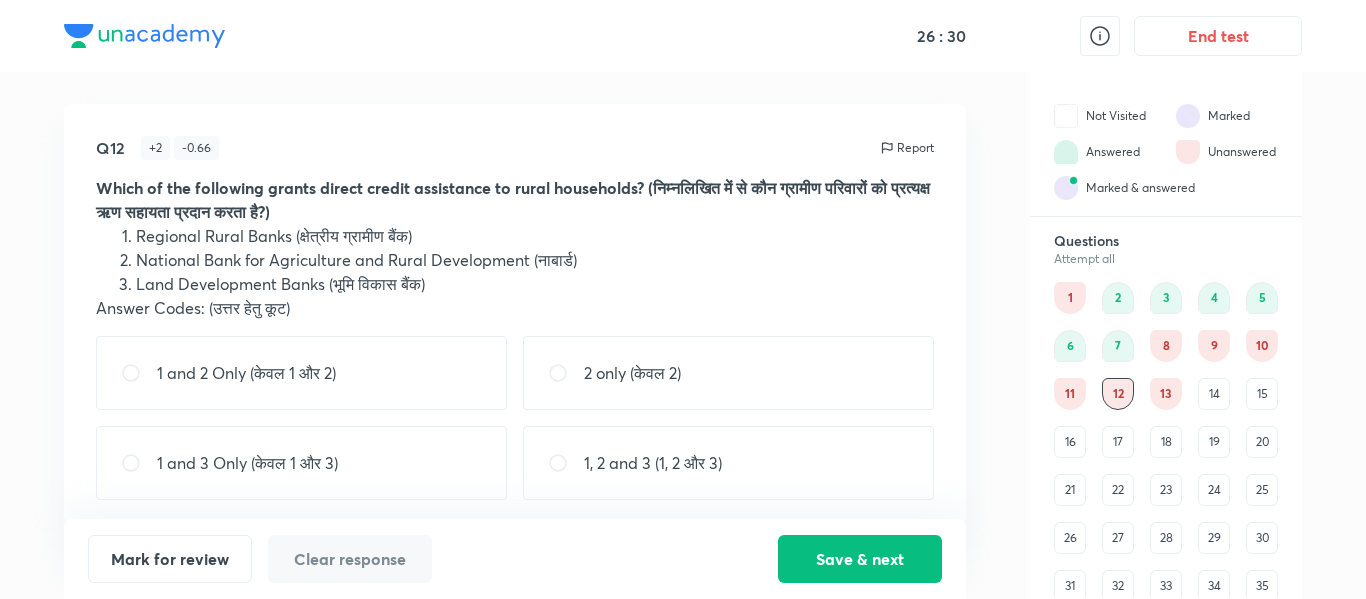 click on "1 and 2 Only (केवल 1 और 2)" at bounding box center [301, 373] 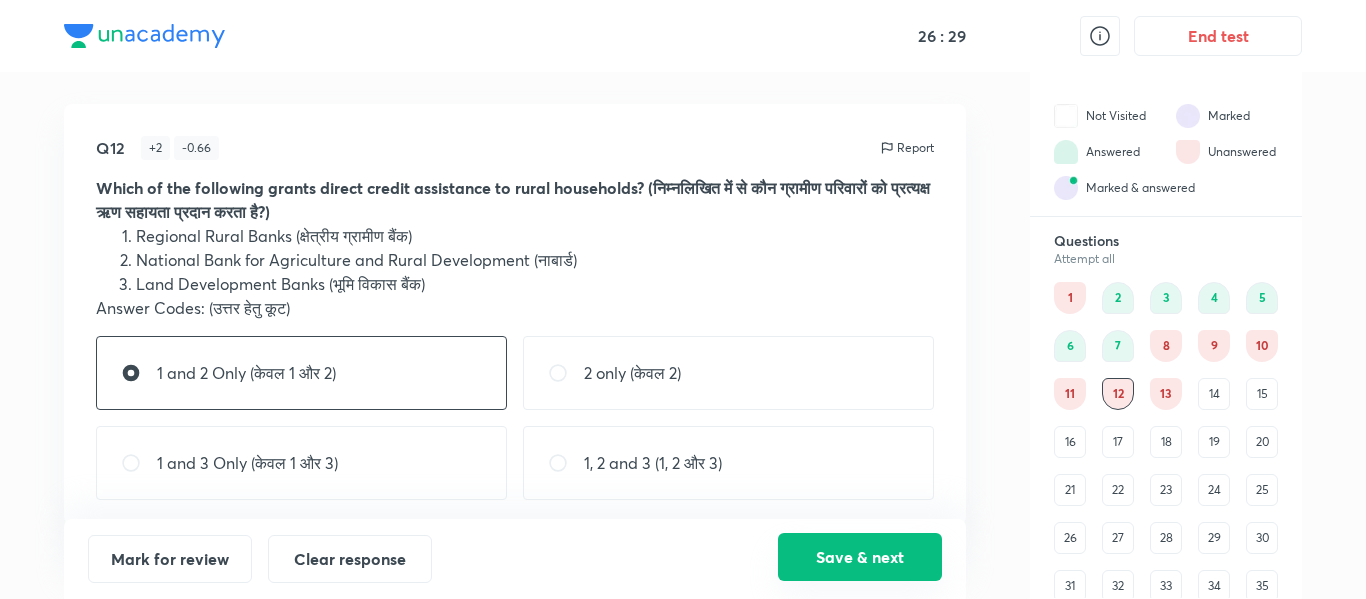 click on "Save & next" at bounding box center (860, 557) 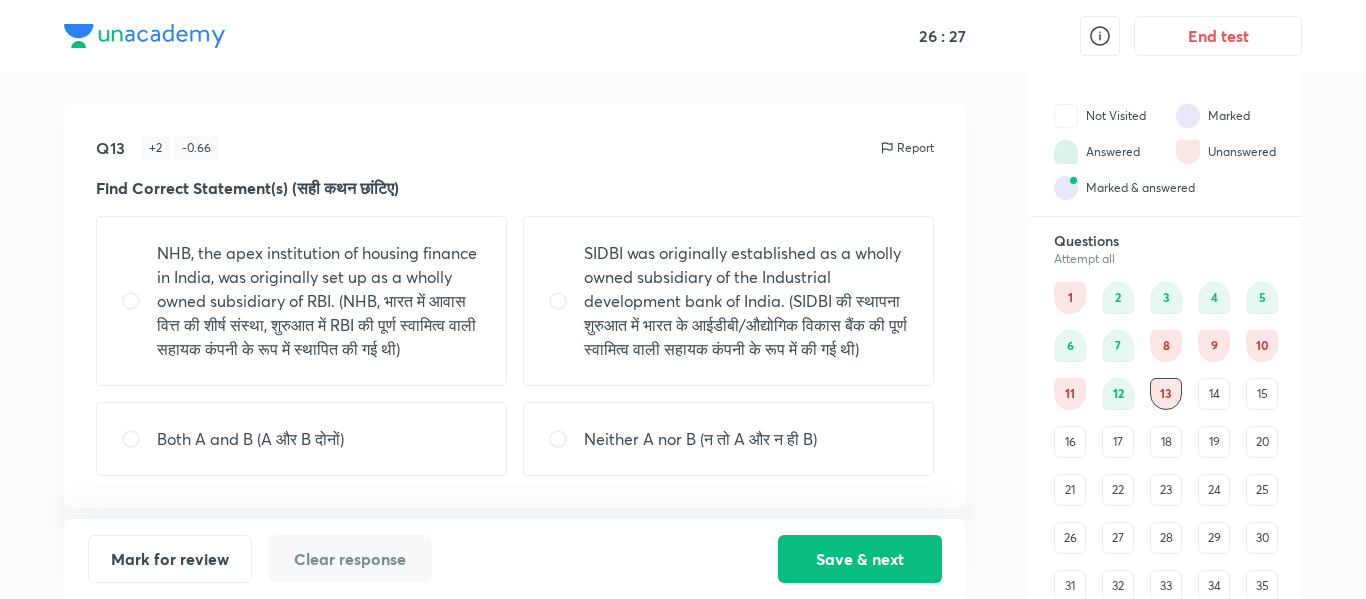 scroll, scrollTop: 7, scrollLeft: 0, axis: vertical 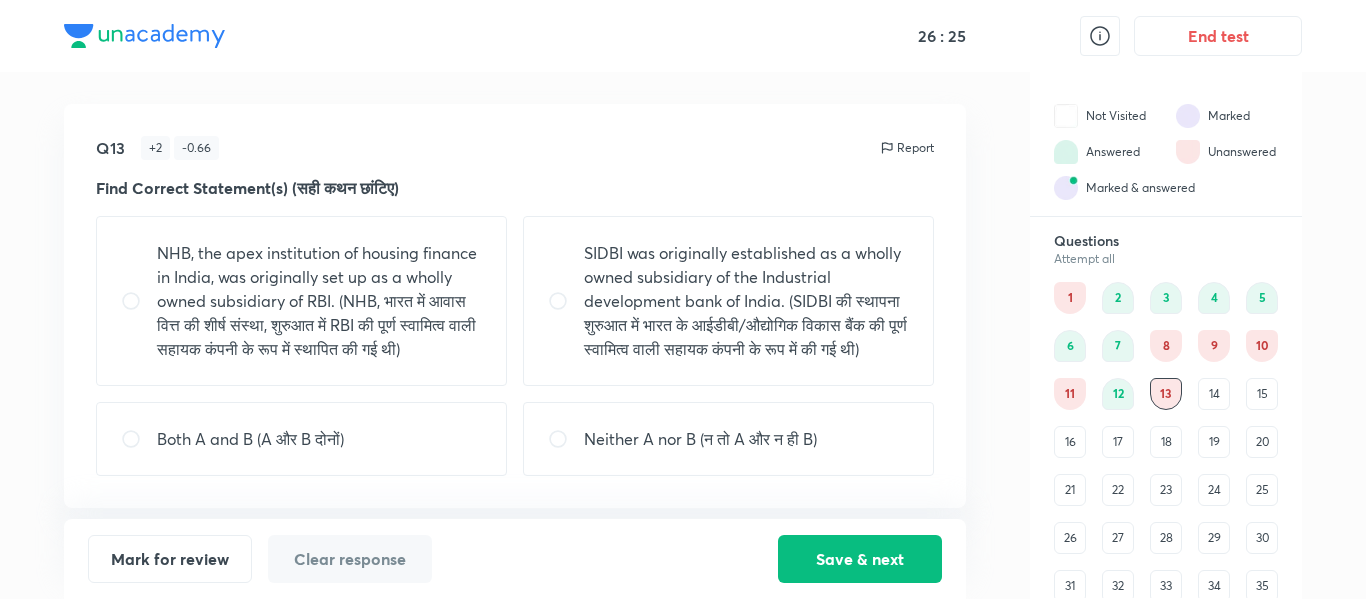 click on "Q13 + 2 - 0.66 Report Find Correct Statement(s) (सही कथन छांटिए) NHB, the apex institution of housing finance in India, was originally set up as a wholly owned subsidiary of RBI. (NHB, भारत में आवास वित्त की शीर्ष संस्था, शुरुआत में RBI की पूर्ण स्वामित्व वाली सहायक कंपनी के रूप में स्थापित की गई थी) SIDBI was originally established as a wholly owned subsidiary of the Industrial development bank of India. (SIDBI की स्थापना शुरुआत में भारत के आईडीबी/औद्योगिक विकास बैंक की पूर्ण स्वामित्व वाली सहायक कंपनी के रूप में की गई थी) Both A and B (A और B दोनों) Neither A nor B (न तो A और न ही B)" at bounding box center [515, 306] 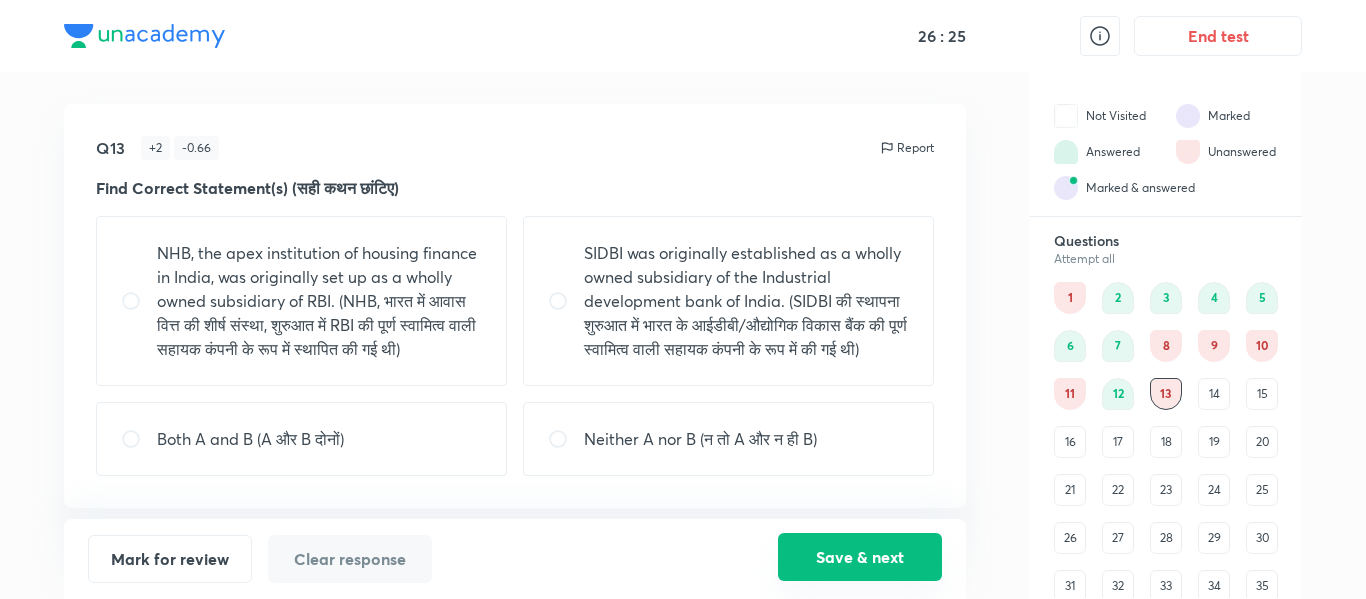 click on "Save & next" at bounding box center (860, 557) 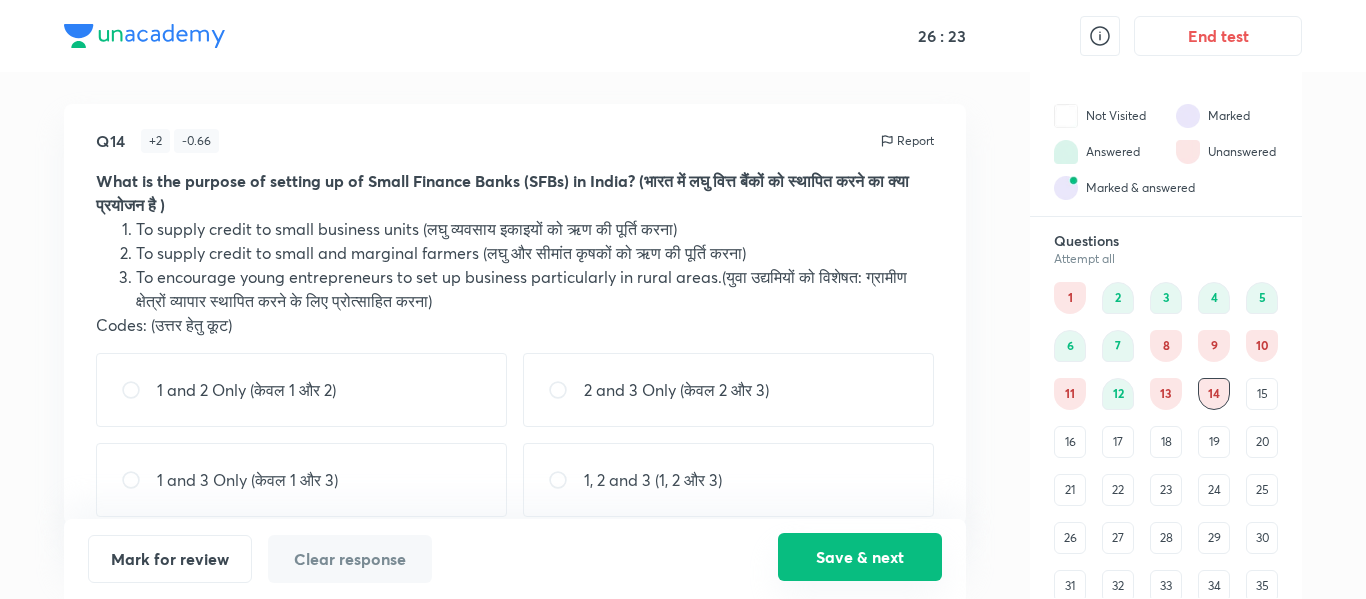 click on "Save & next" at bounding box center (860, 557) 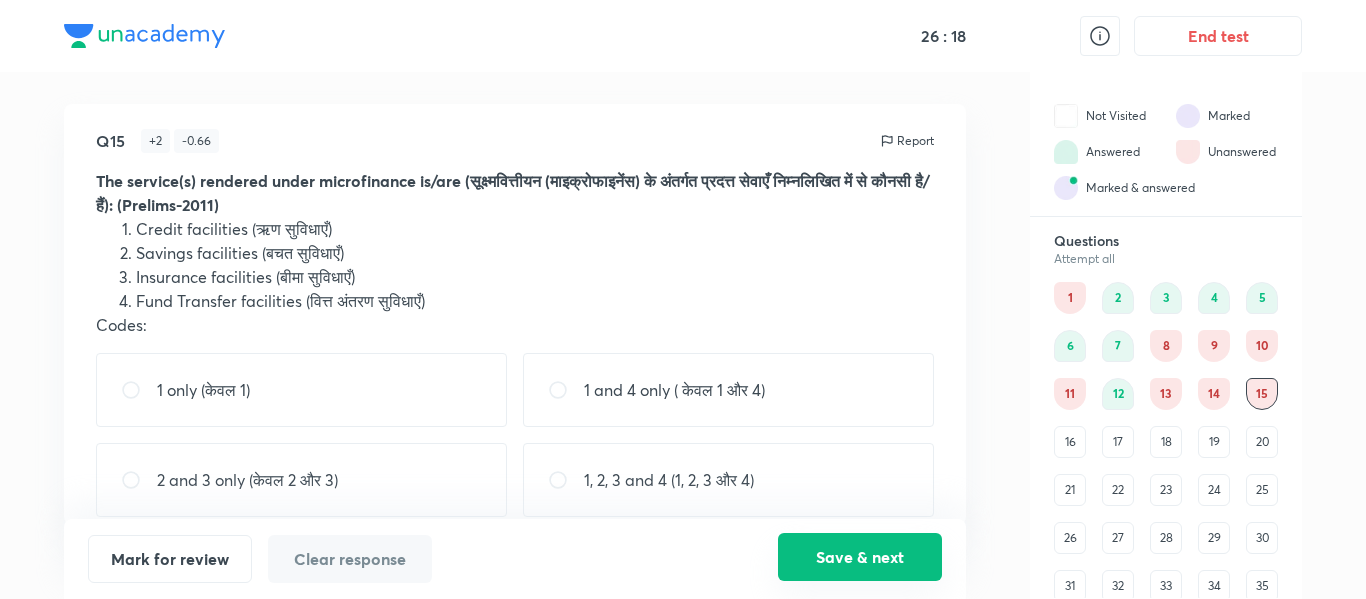 click on "Save & next" at bounding box center [860, 557] 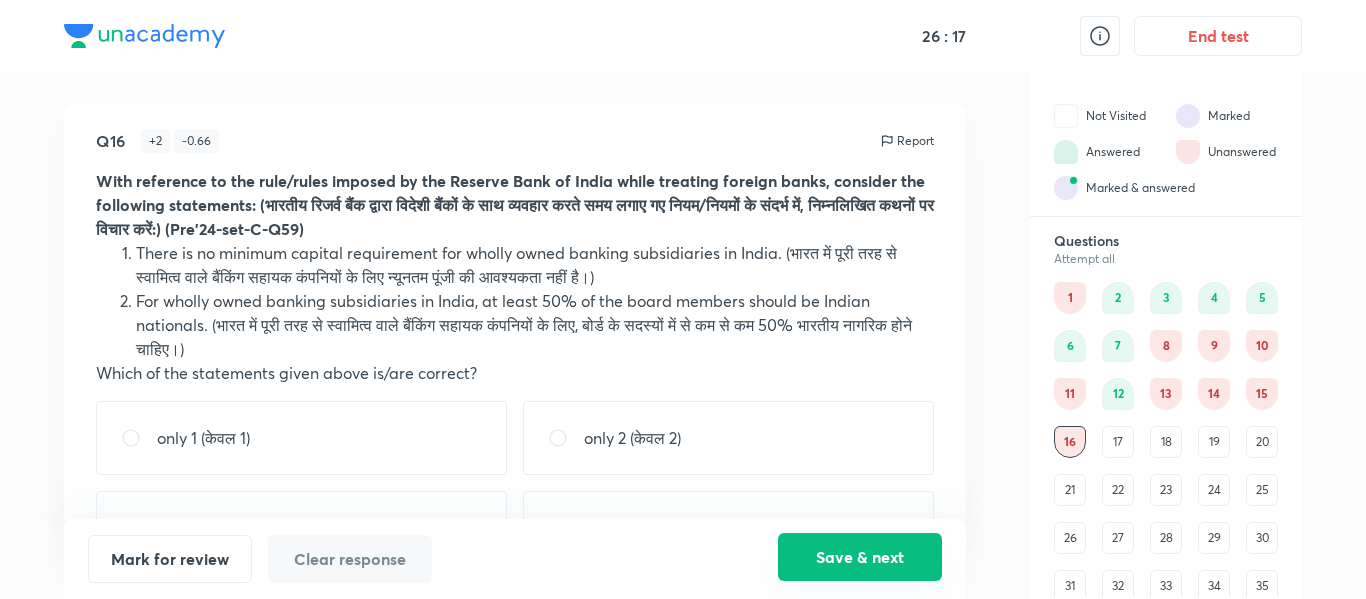 click on "Save & next" at bounding box center (860, 557) 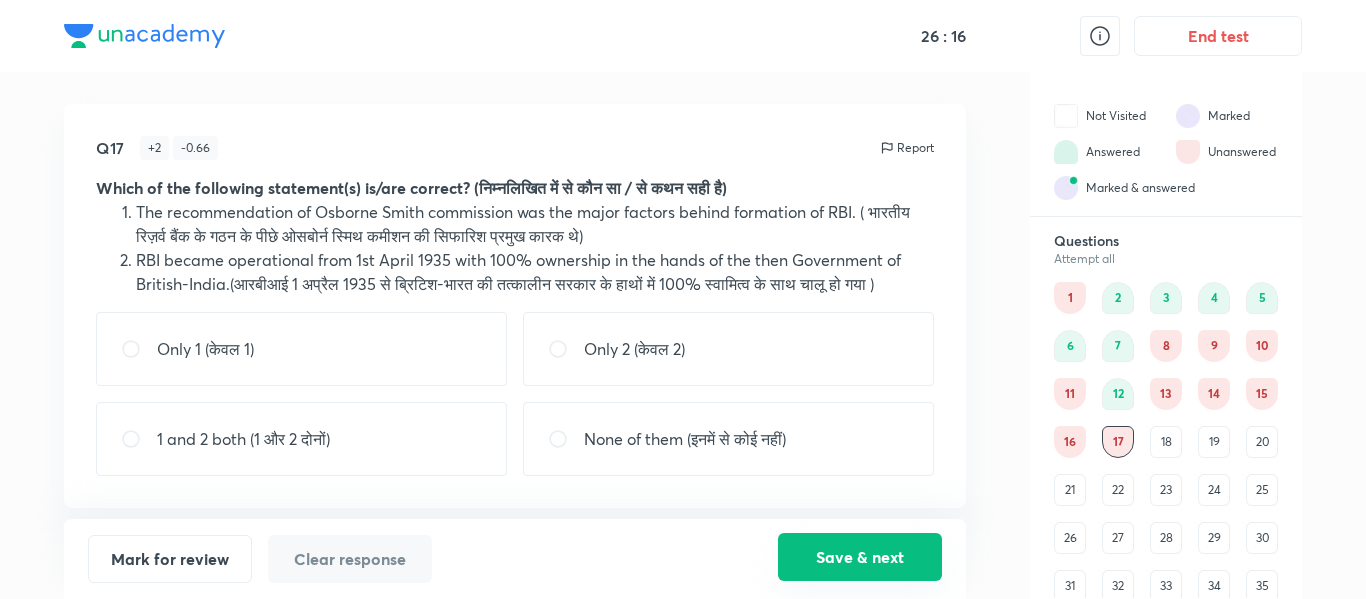 click on "Save & next" at bounding box center (860, 557) 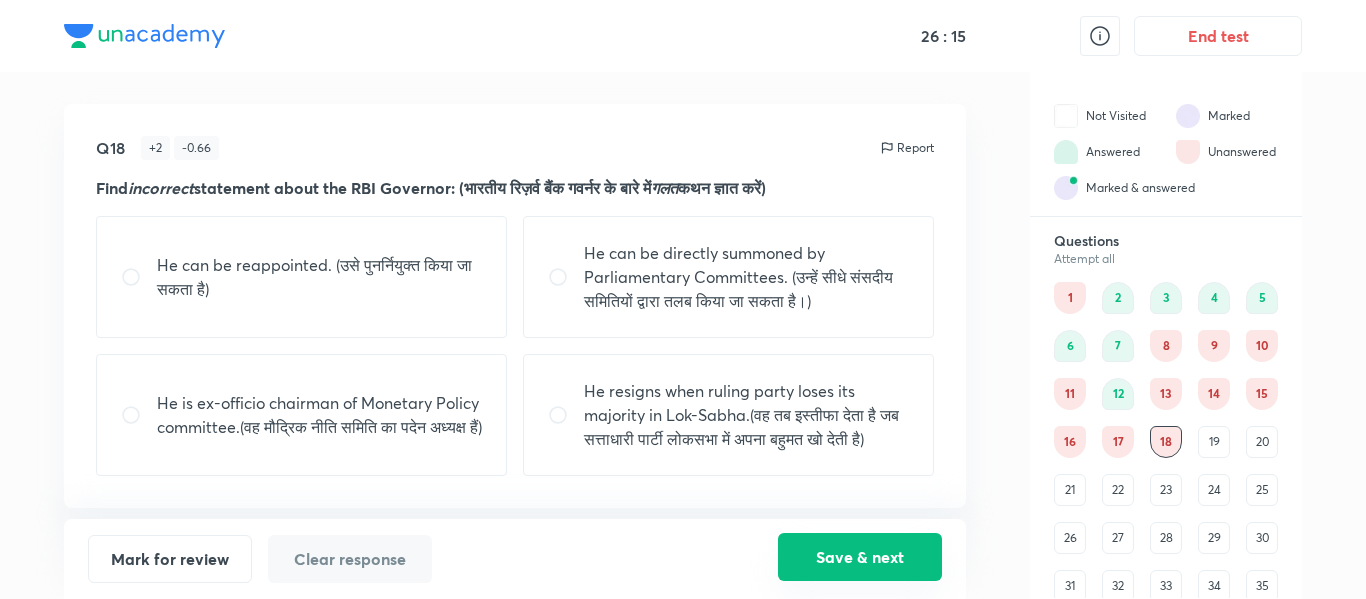 click on "Save & next" at bounding box center [860, 557] 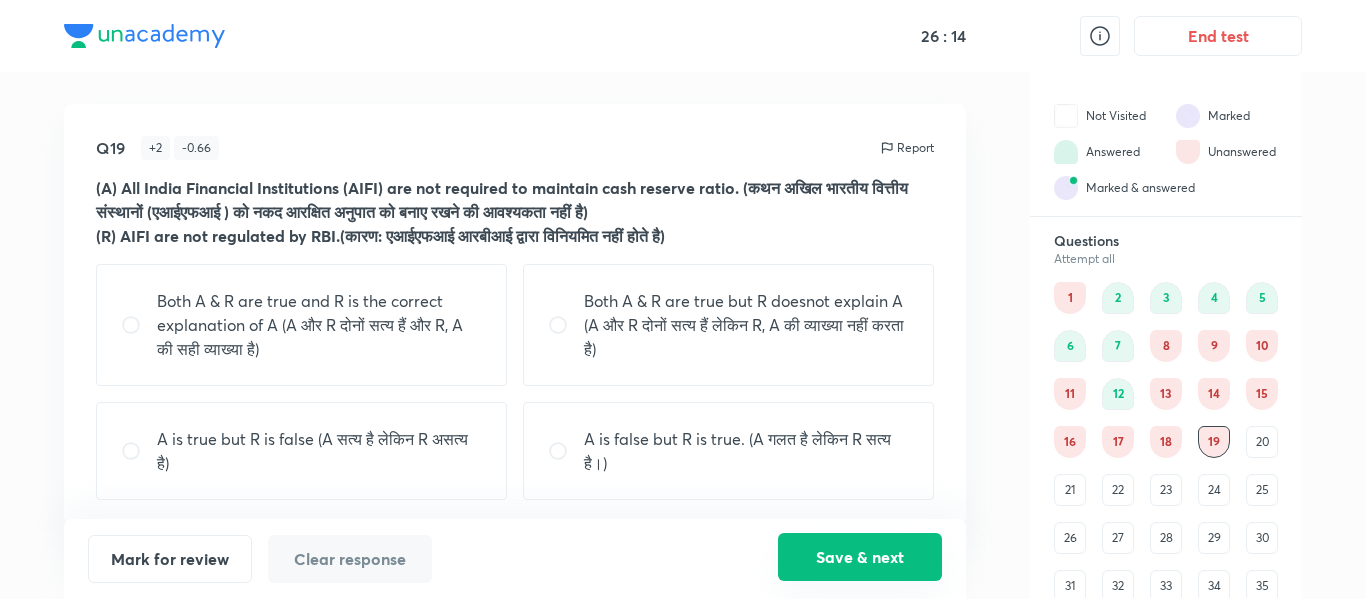 click on "Save & next" at bounding box center [860, 557] 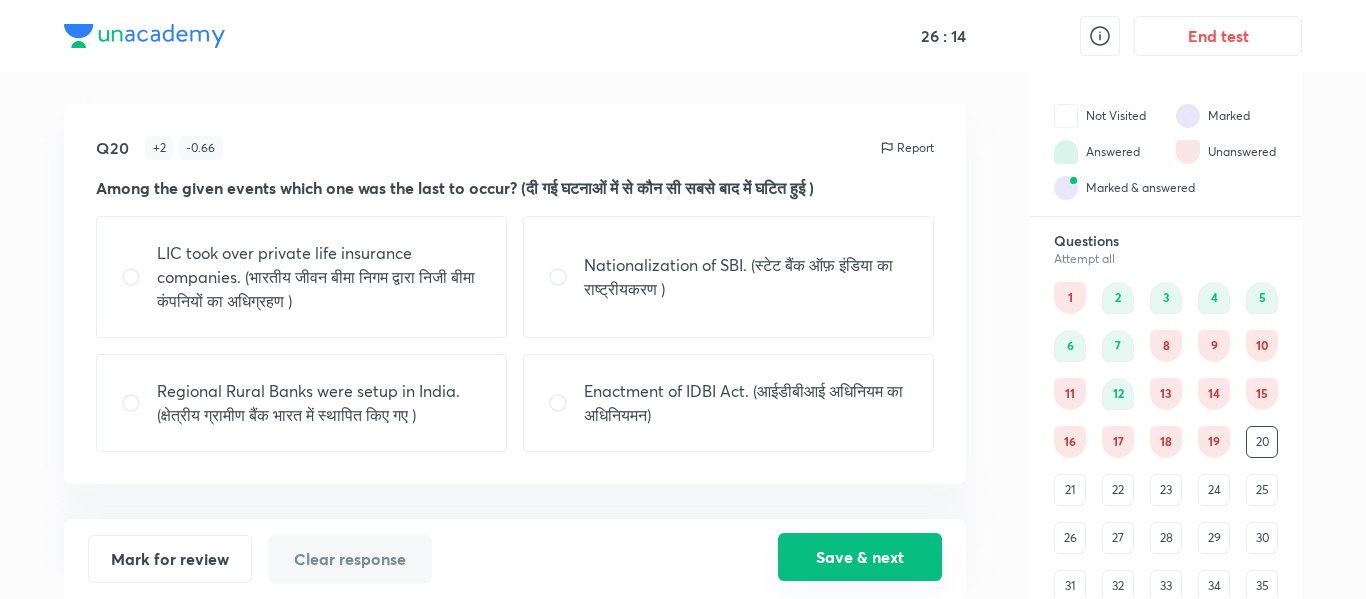 click on "Save & next" at bounding box center [860, 557] 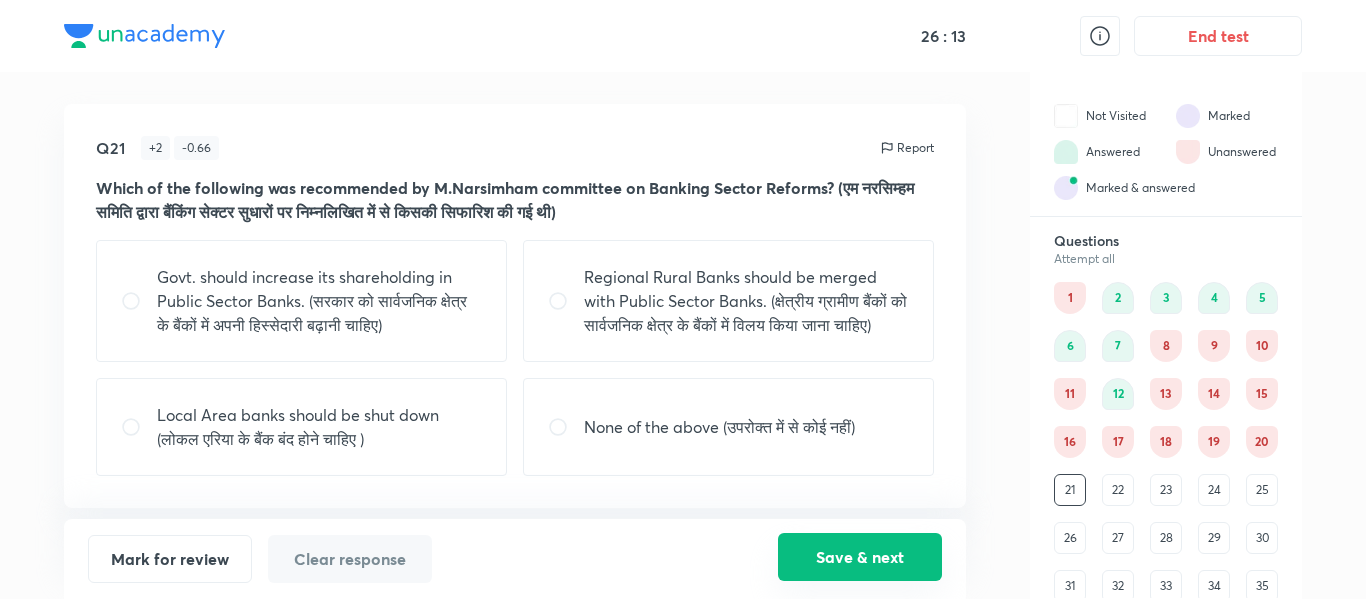 click on "Save & next" at bounding box center (860, 557) 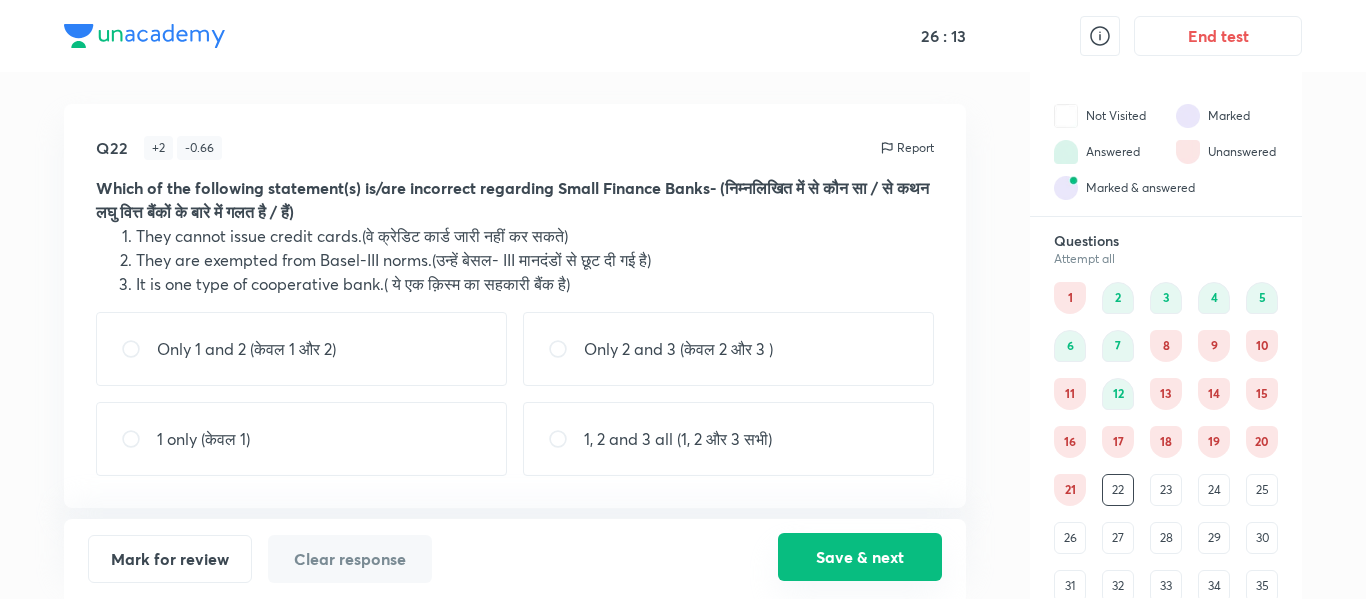 click on "Save & next" at bounding box center (860, 557) 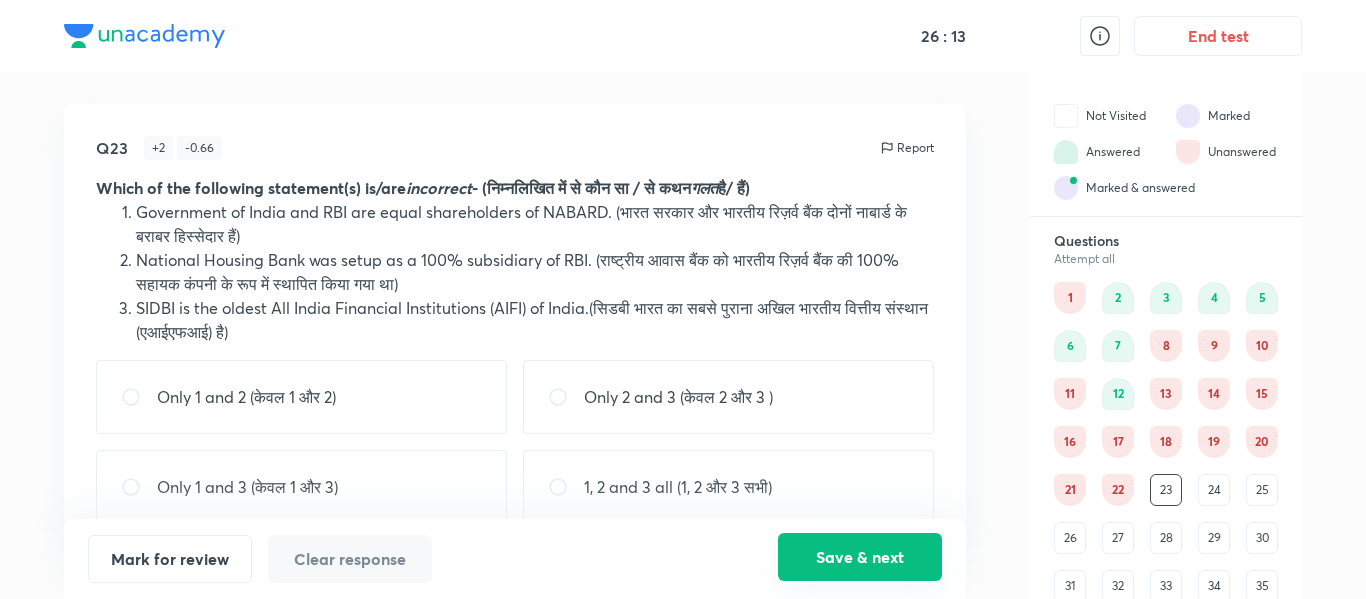 click on "Save & next" at bounding box center [860, 557] 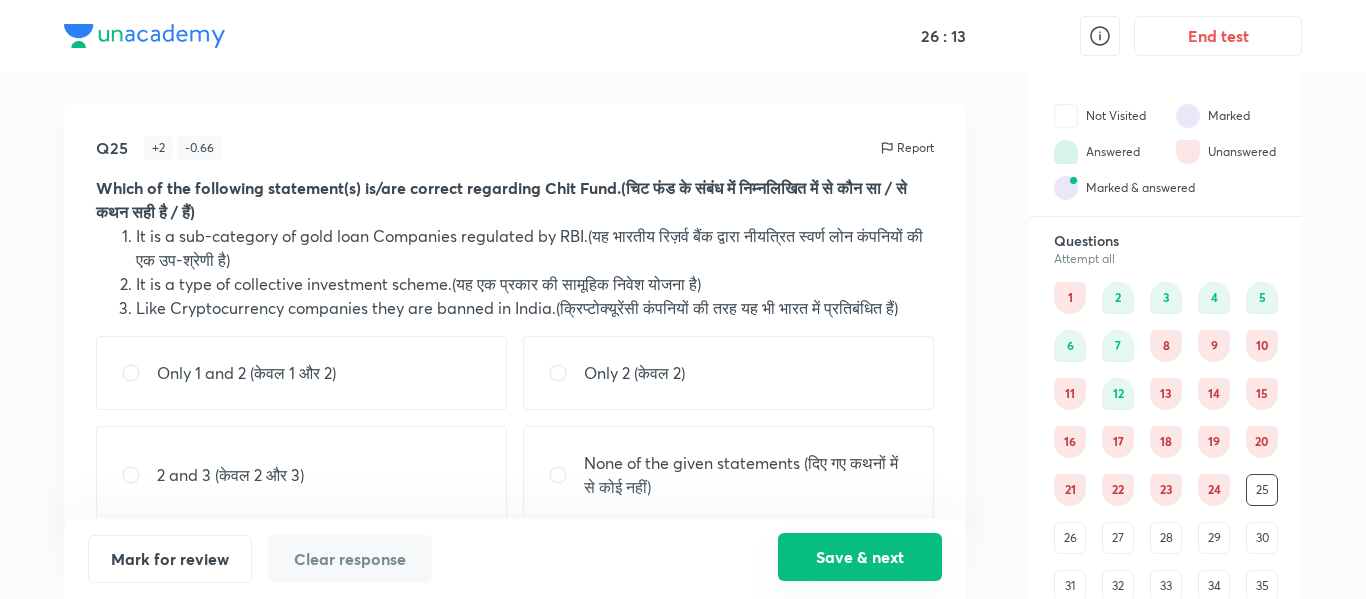 click on "Save & next" at bounding box center (860, 557) 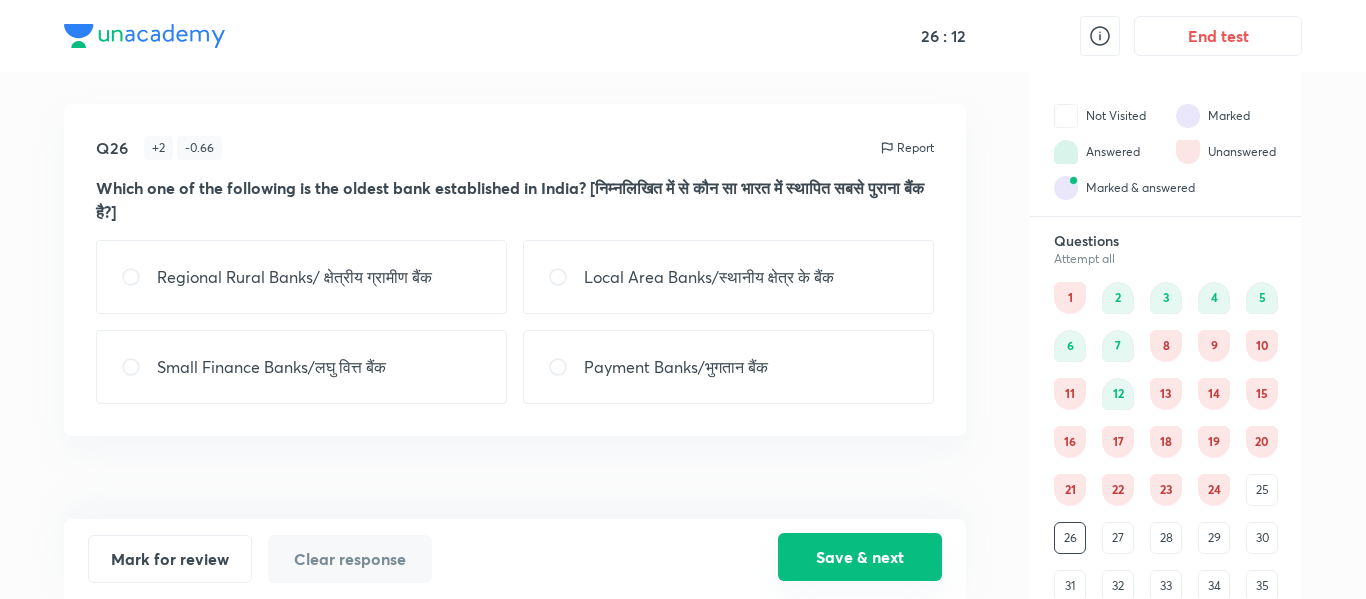 click on "Save & next" at bounding box center [860, 557] 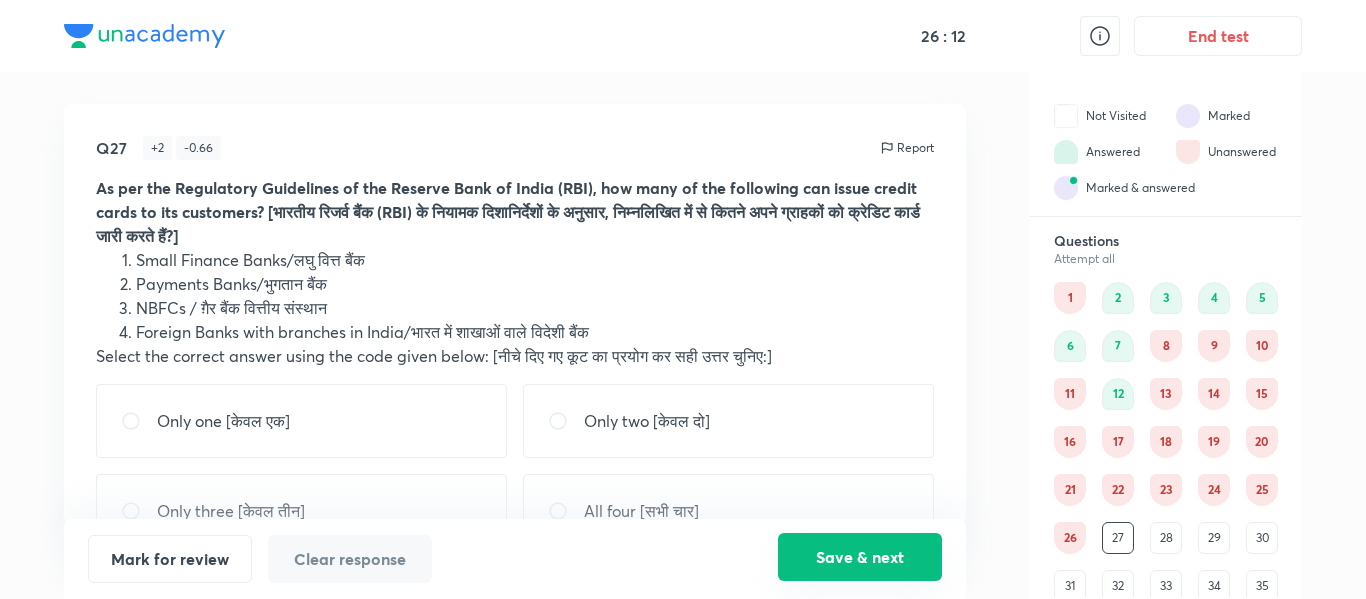 click on "Save & next" at bounding box center (860, 557) 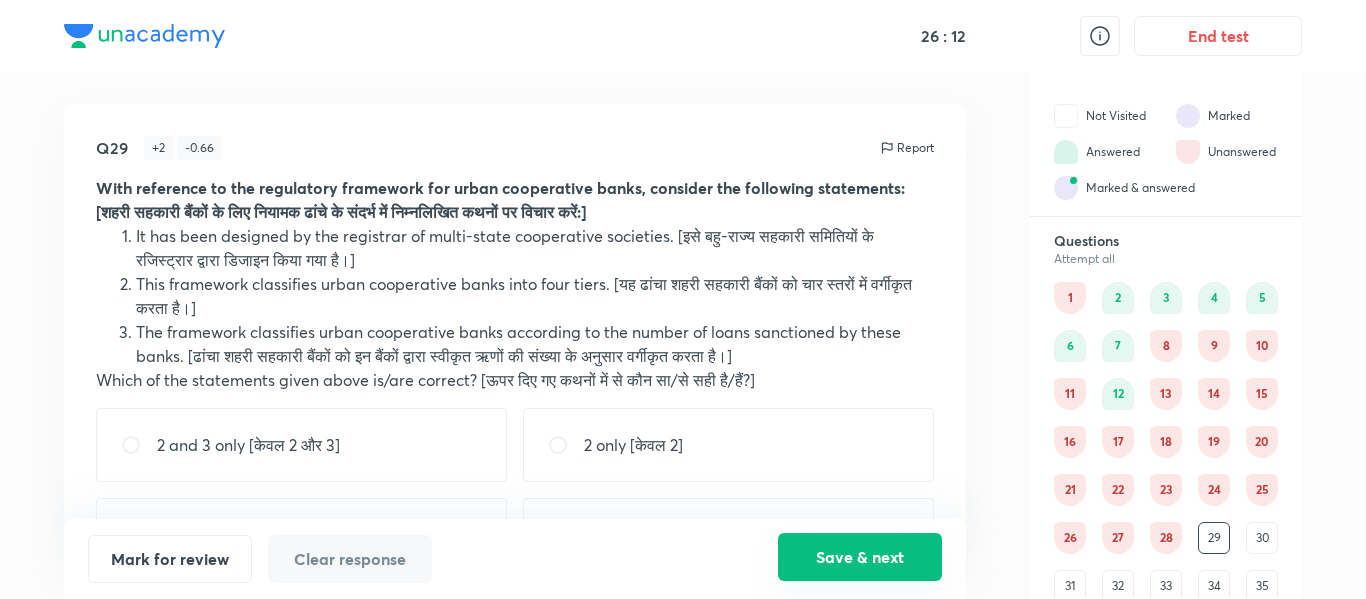 click on "Save & next" at bounding box center [860, 557] 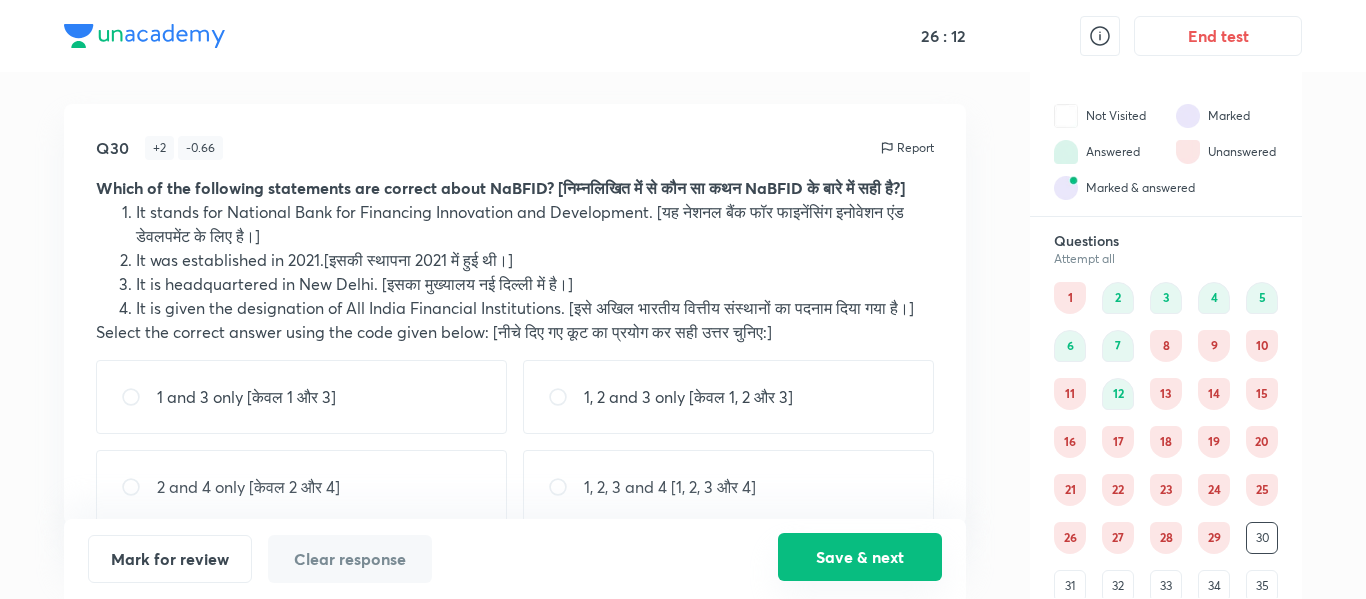 click on "Save & next" at bounding box center [860, 557] 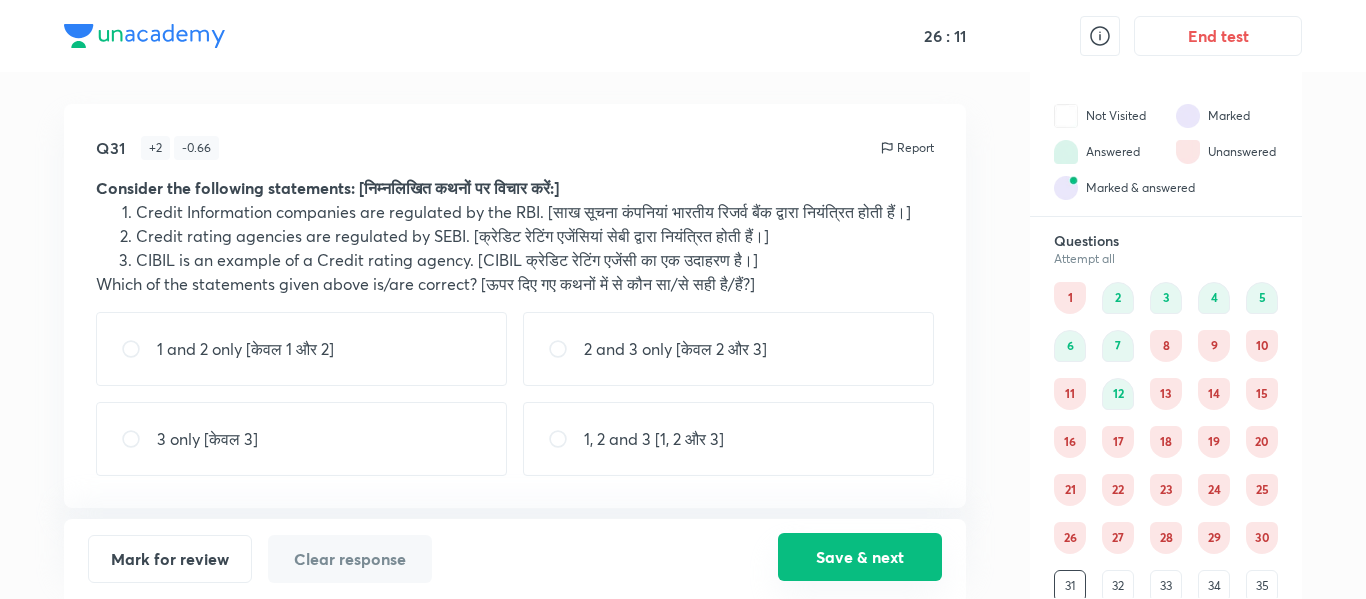 click on "Save & next" at bounding box center (860, 557) 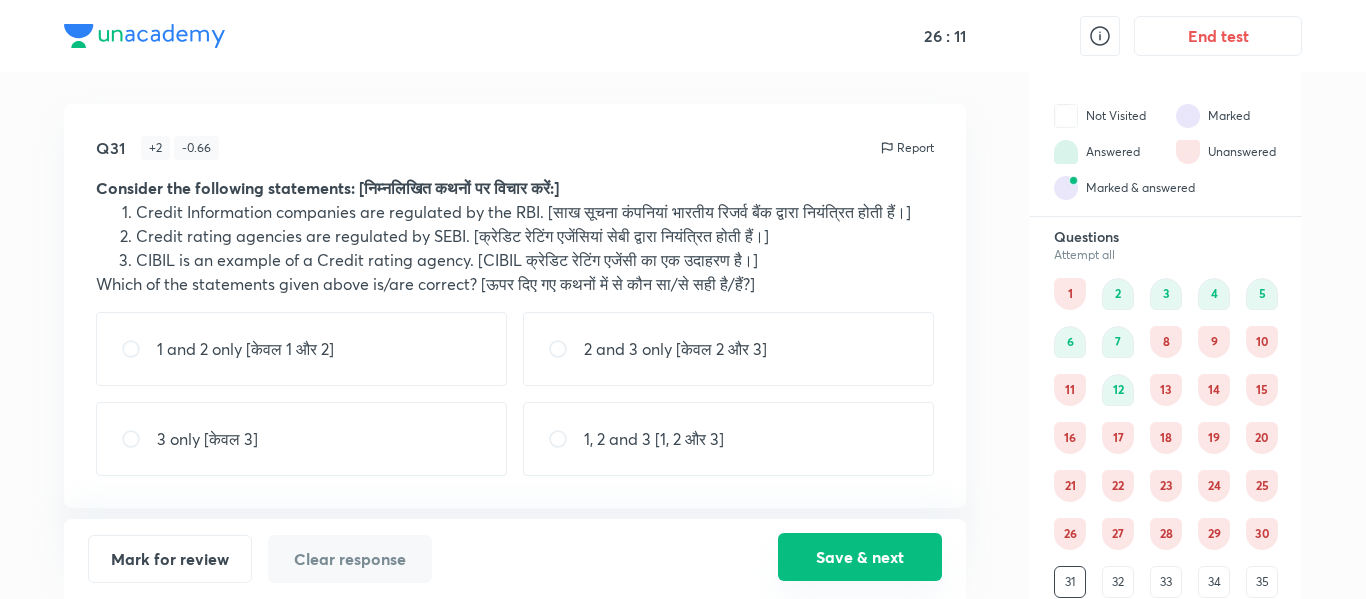 click on "Save & next" at bounding box center (860, 557) 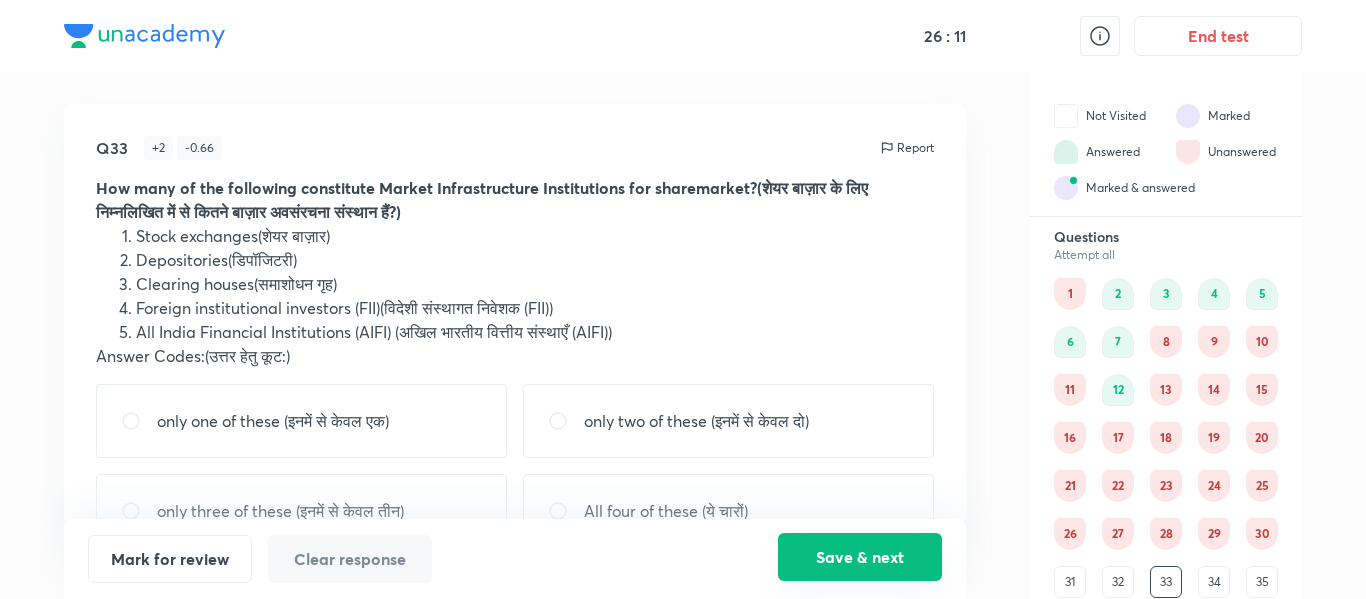 click on "Save & next" at bounding box center (860, 557) 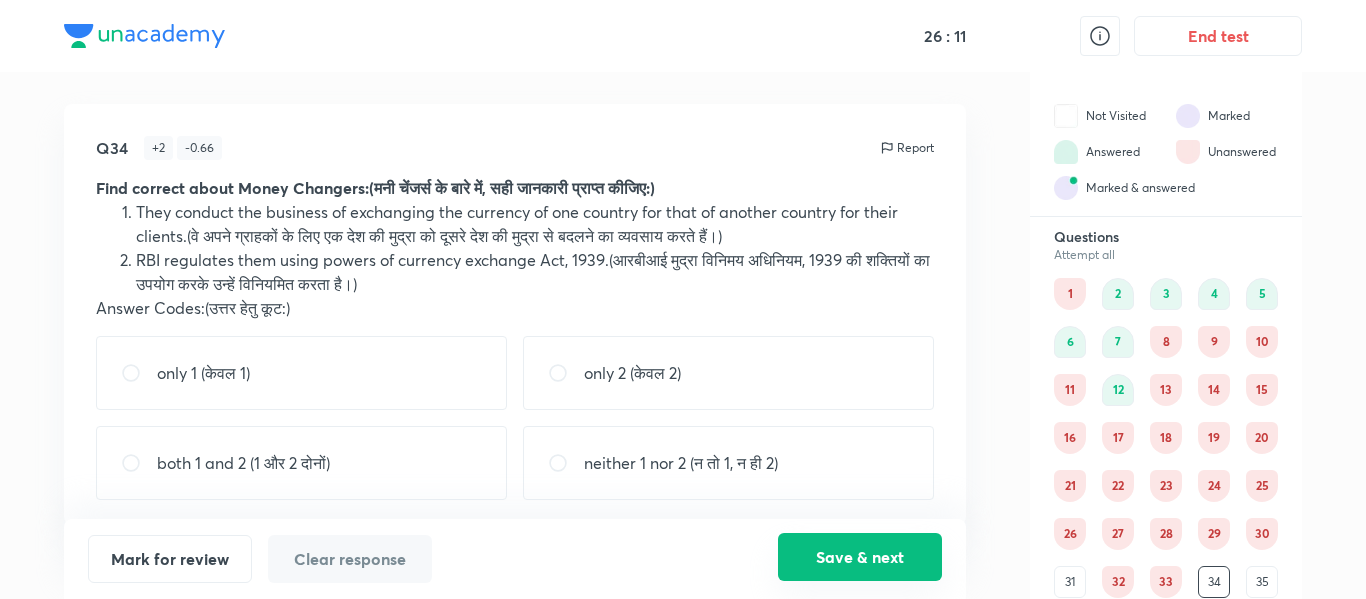 click on "Save & next" at bounding box center (860, 557) 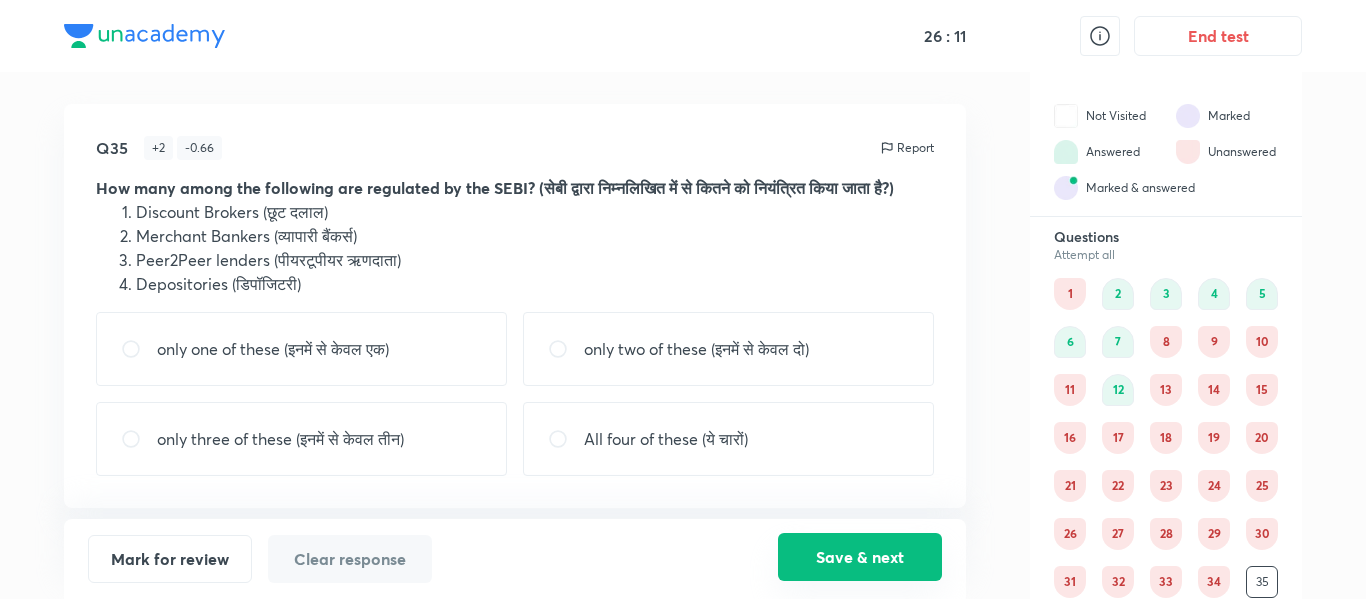 click on "Save & next" at bounding box center [860, 557] 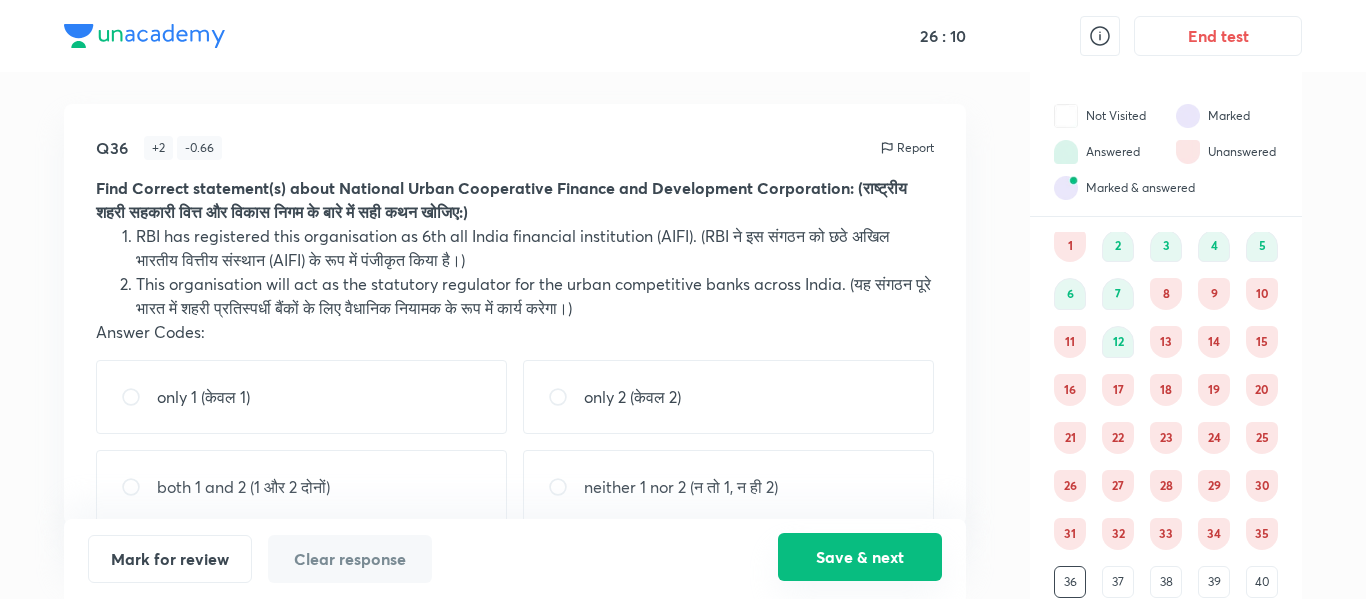 click on "Save & next" at bounding box center [860, 557] 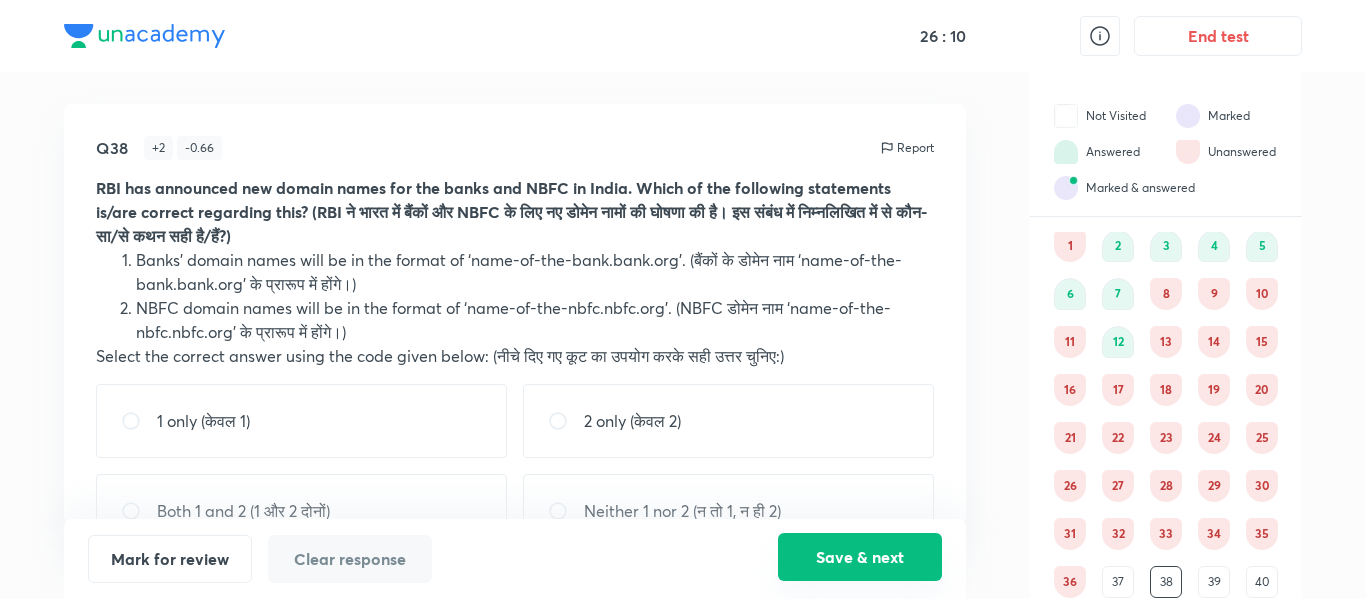 click on "Save & next" at bounding box center (860, 557) 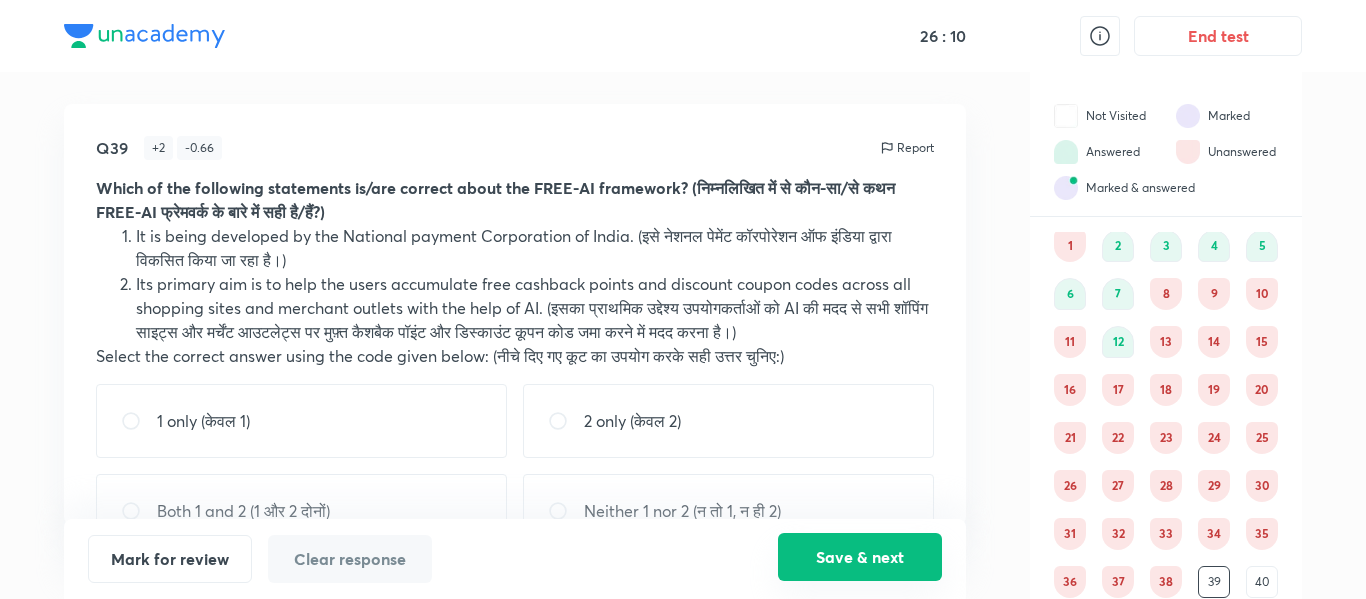 click on "Save & next" at bounding box center (860, 557) 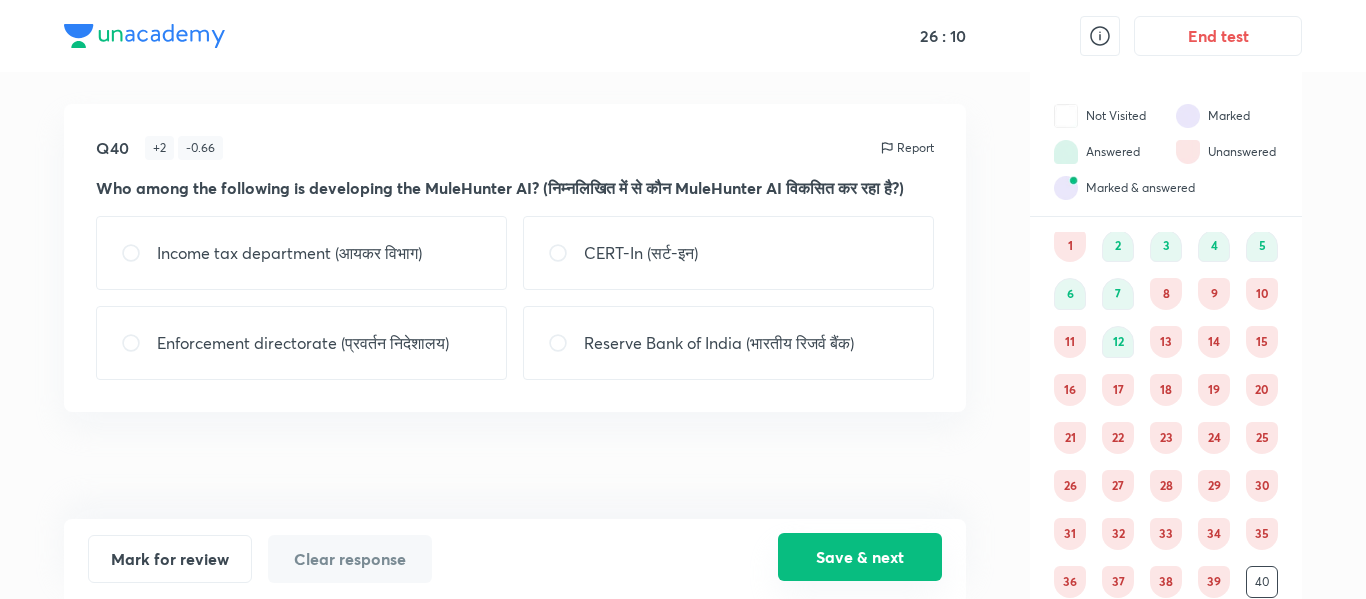 click on "Save & next" at bounding box center [860, 557] 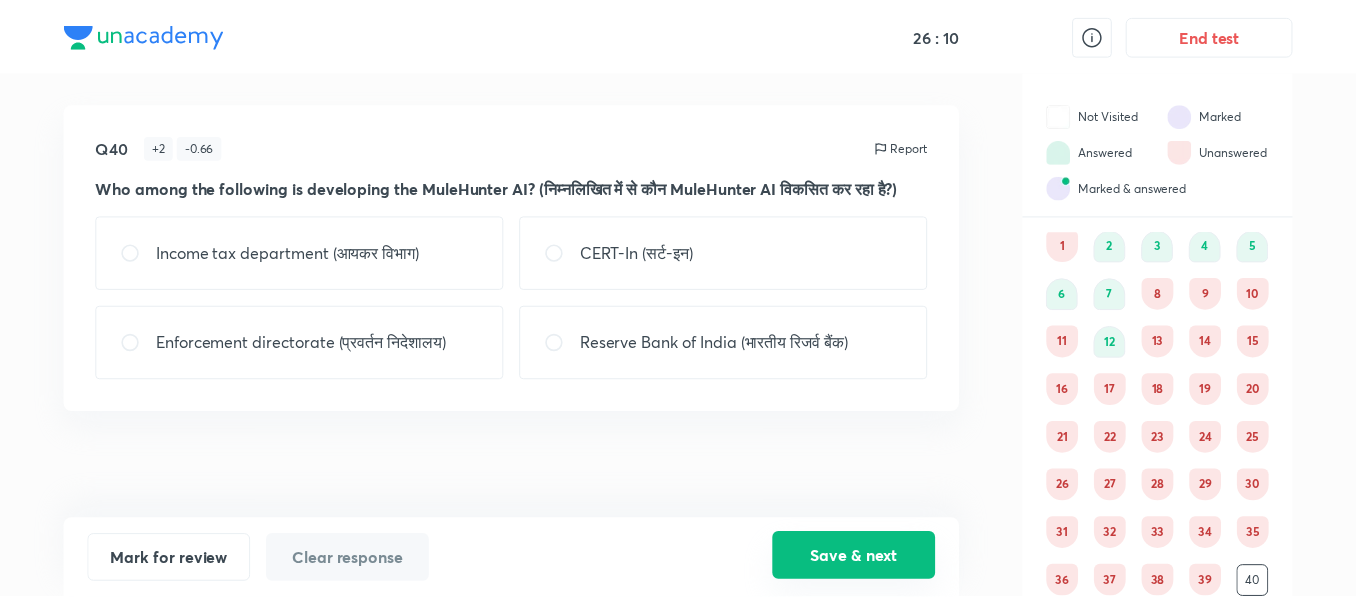 scroll, scrollTop: 100, scrollLeft: 0, axis: vertical 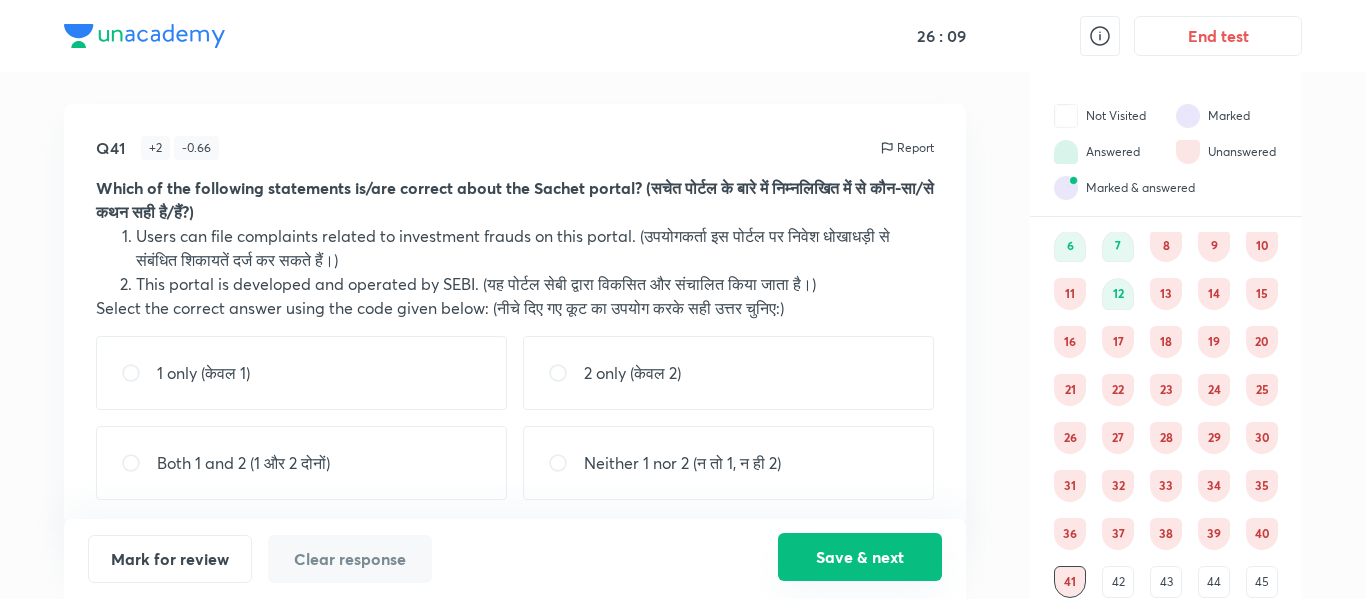 click on "Save & next" at bounding box center (860, 557) 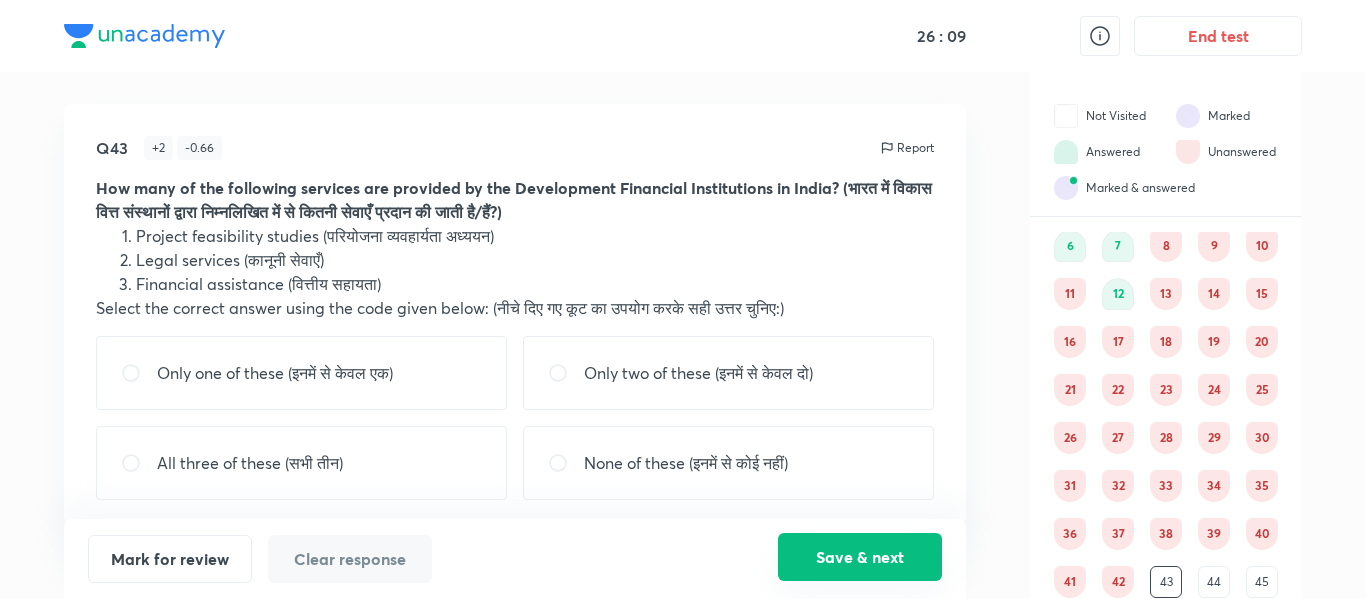 click on "Save & next" at bounding box center [860, 557] 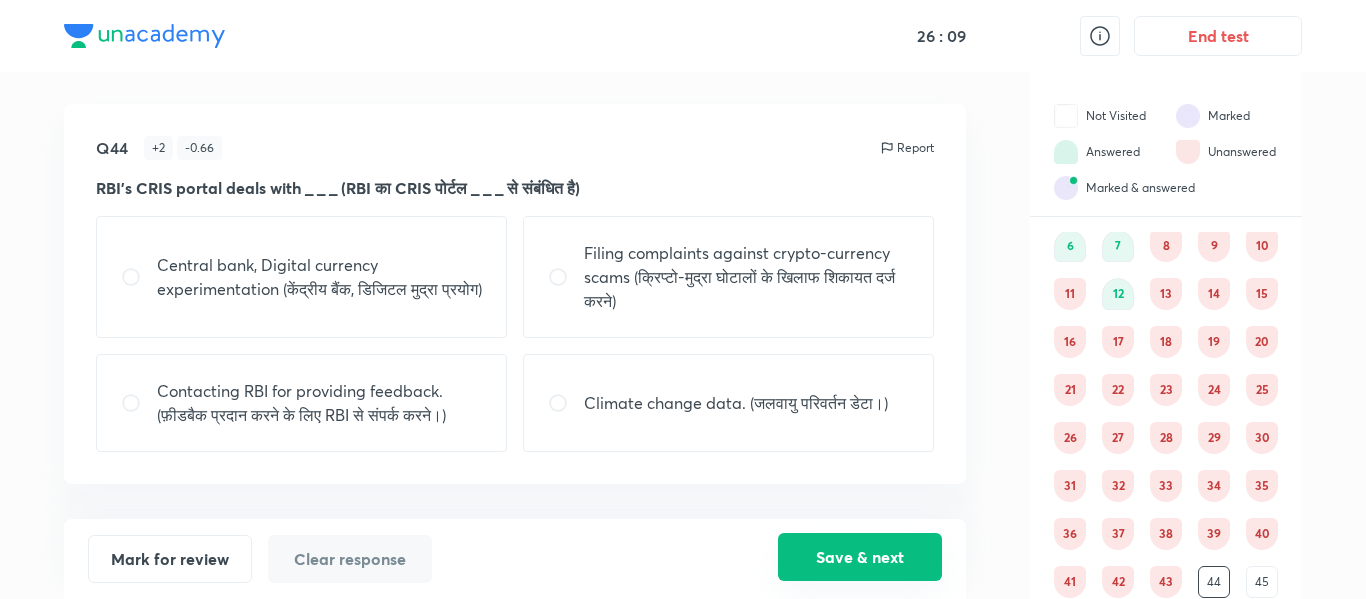 click on "Save & next" at bounding box center (860, 557) 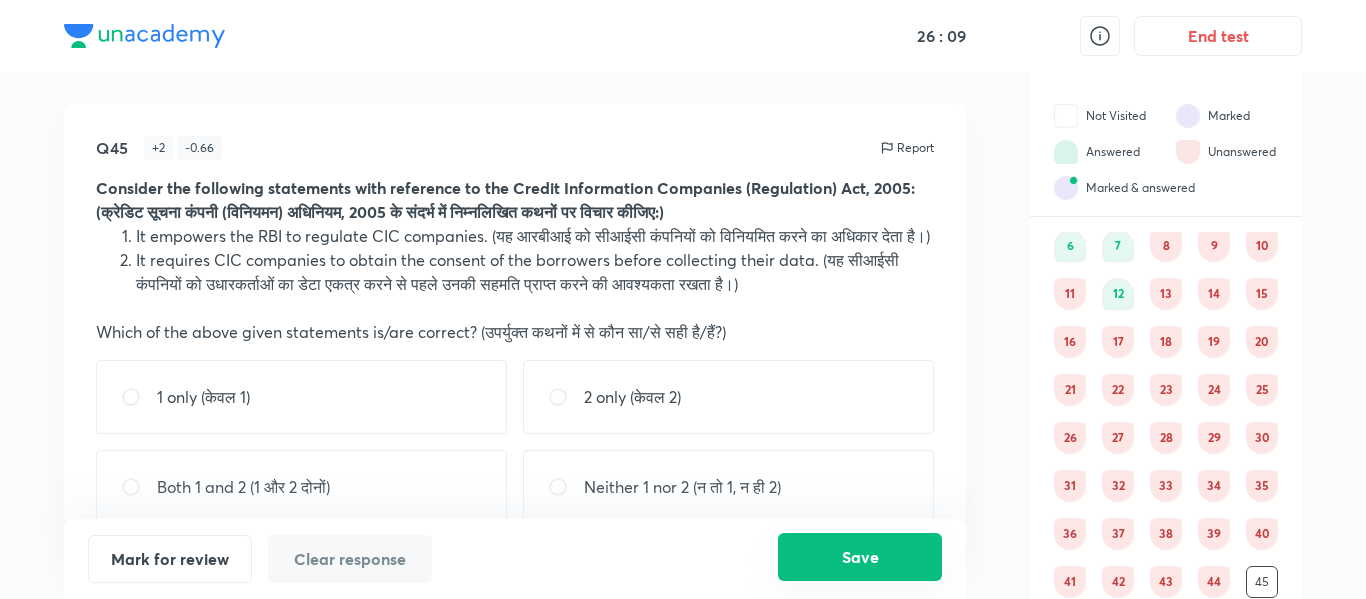 click on "Save" at bounding box center [860, 557] 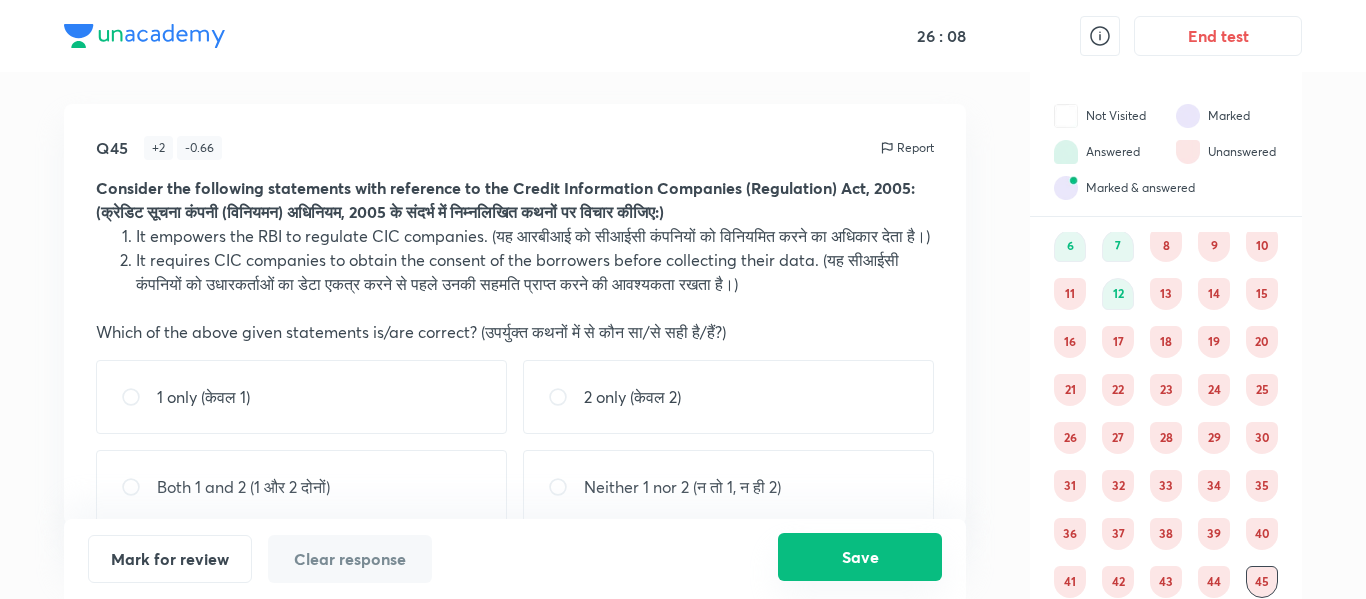 click on "Save" at bounding box center (860, 557) 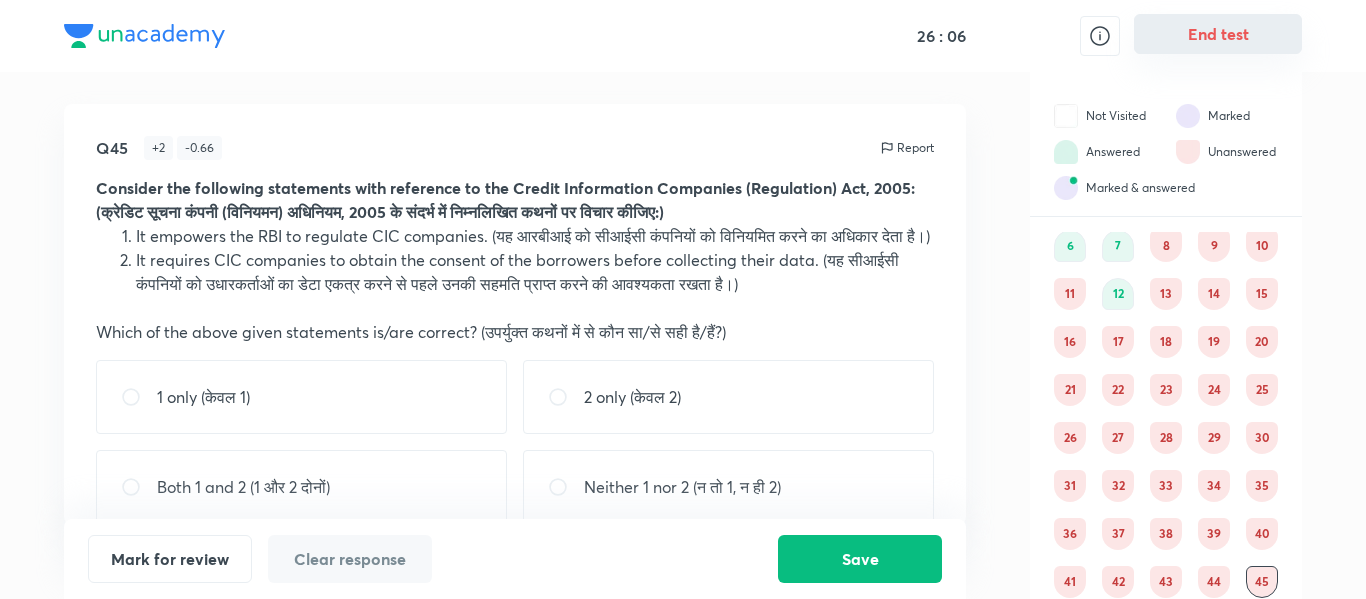 click on "End test" at bounding box center [1218, 34] 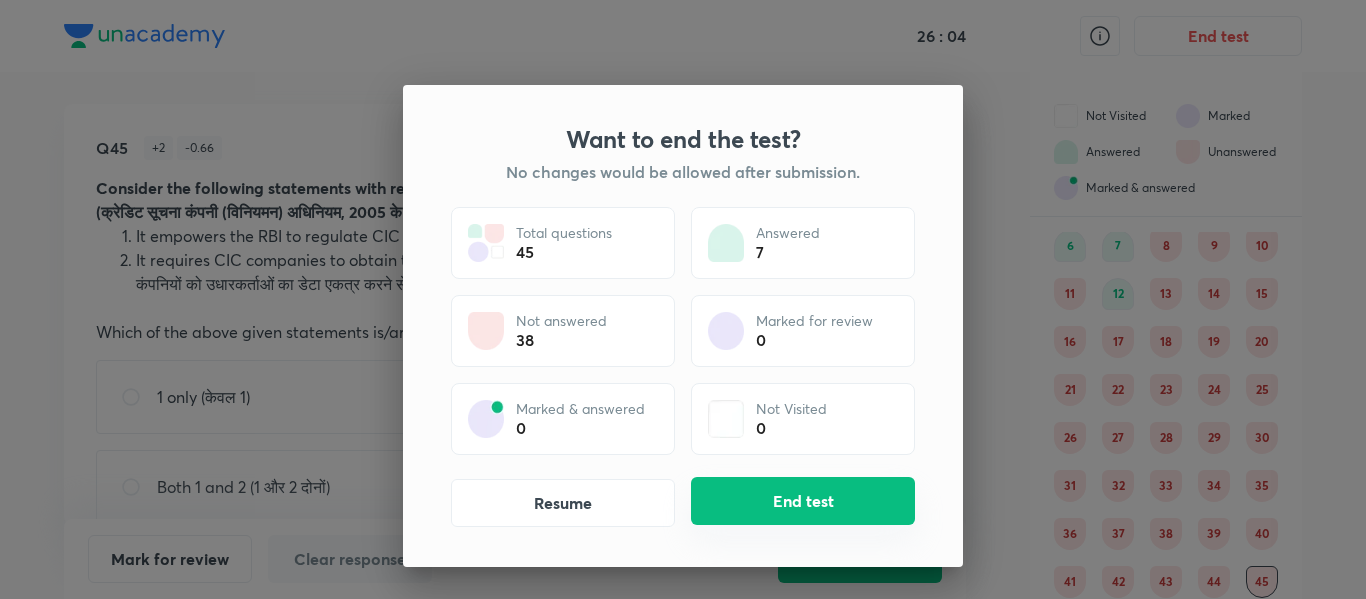 click on "End test" at bounding box center (803, 501) 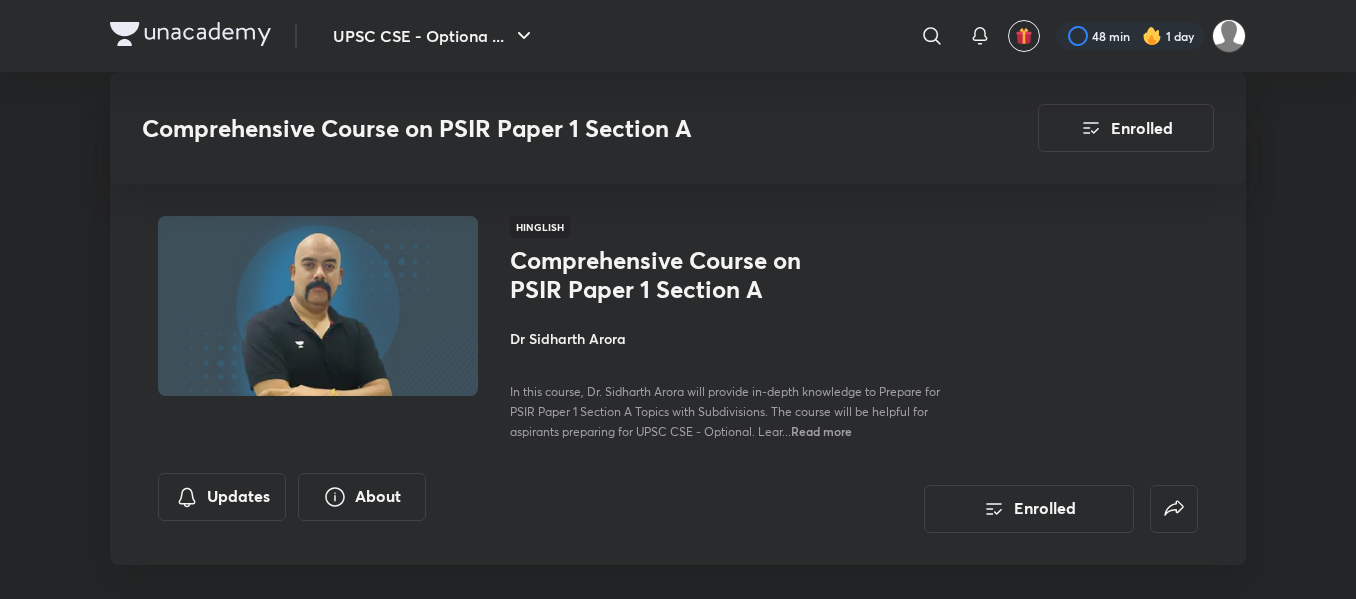 scroll, scrollTop: 767, scrollLeft: 0, axis: vertical 